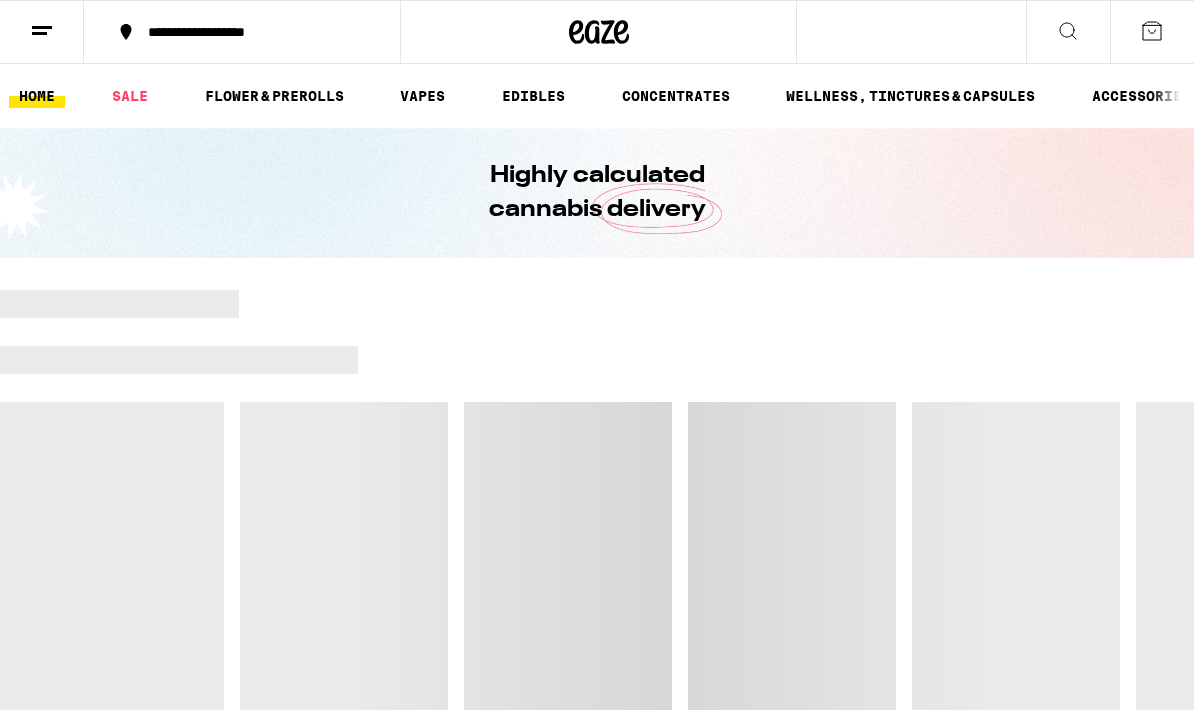 scroll, scrollTop: 0, scrollLeft: 0, axis: both 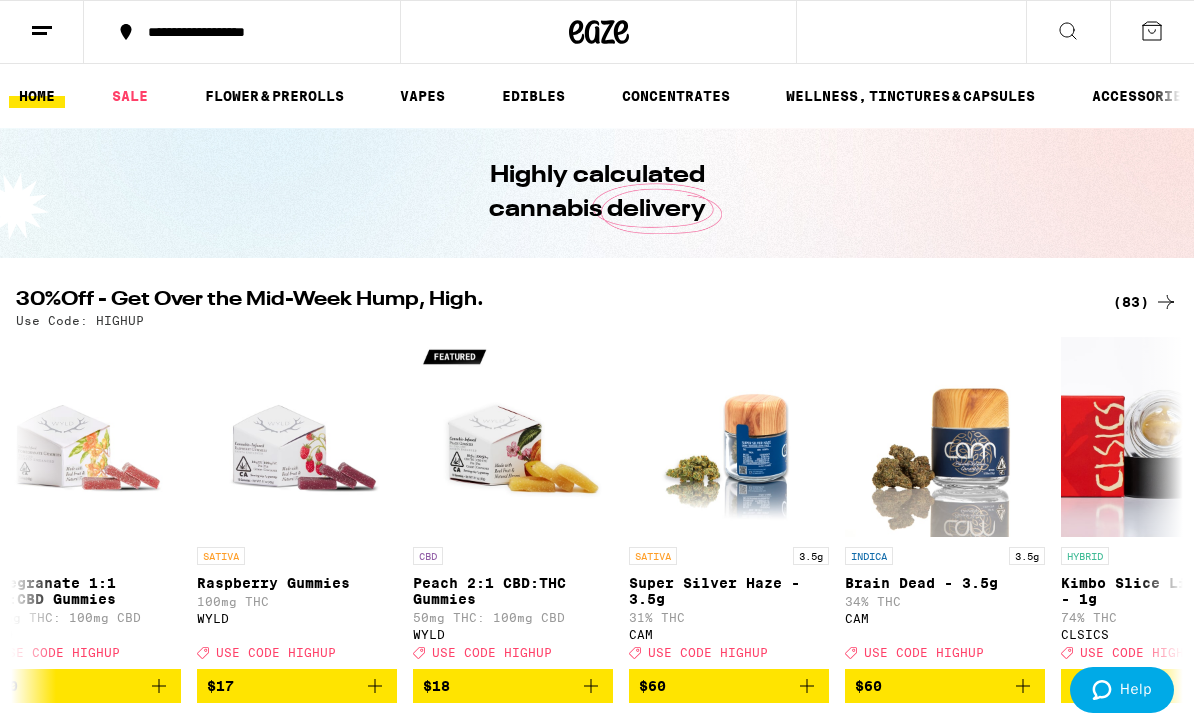 click 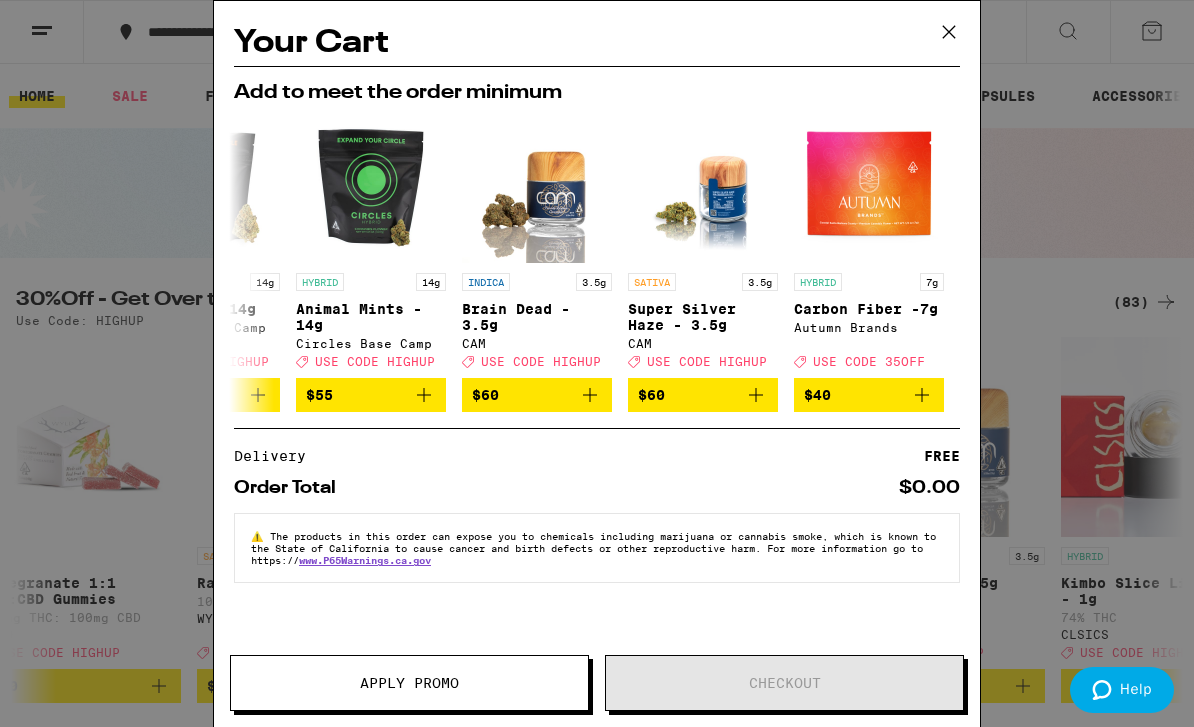 click on "⚠️ The products in this order can expose you to chemicals including marijuana or cannabis smoke, which is known to the State of California to cause cancer and birth defects or other reproductive harm. For more information go to https:// www.P65Warnings.ca.gov" at bounding box center (597, 548) 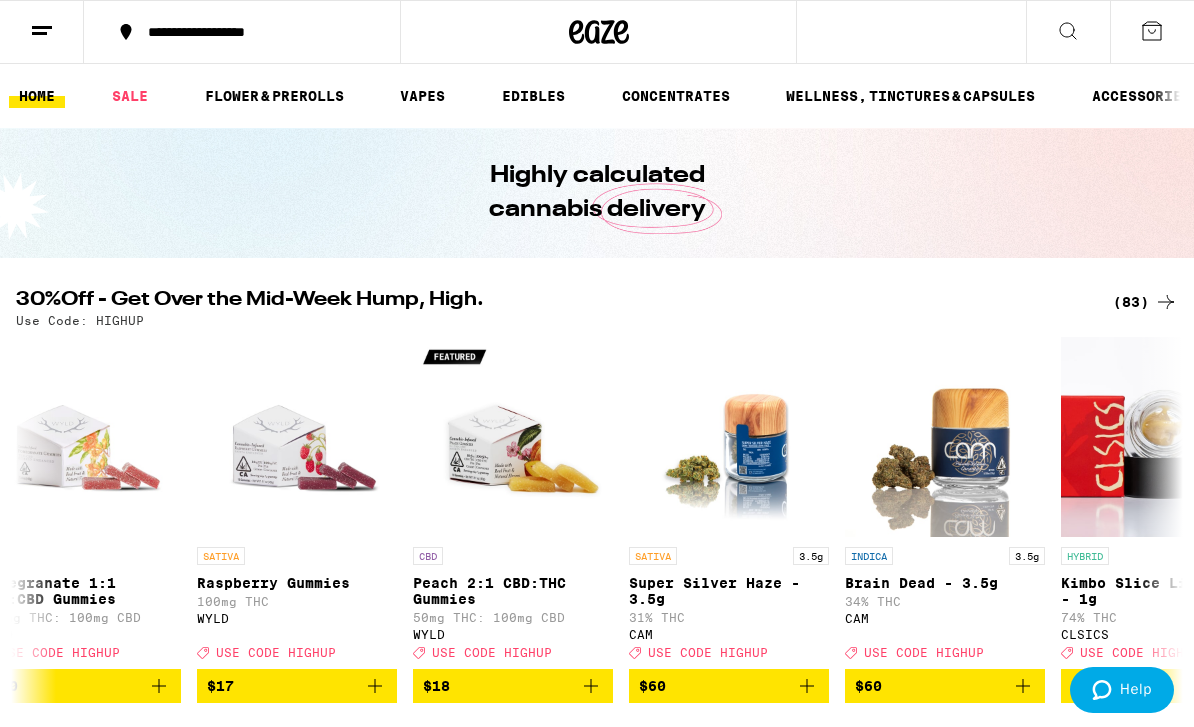 scroll, scrollTop: 0, scrollLeft: 0, axis: both 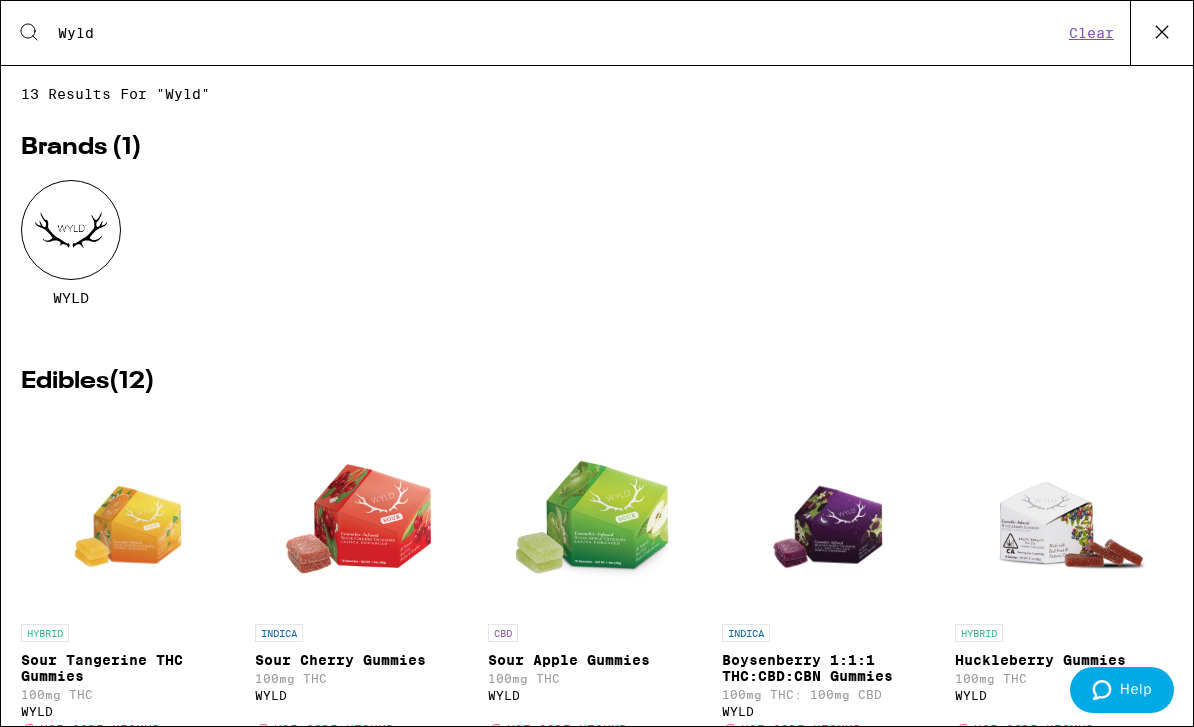 type on "Wyld" 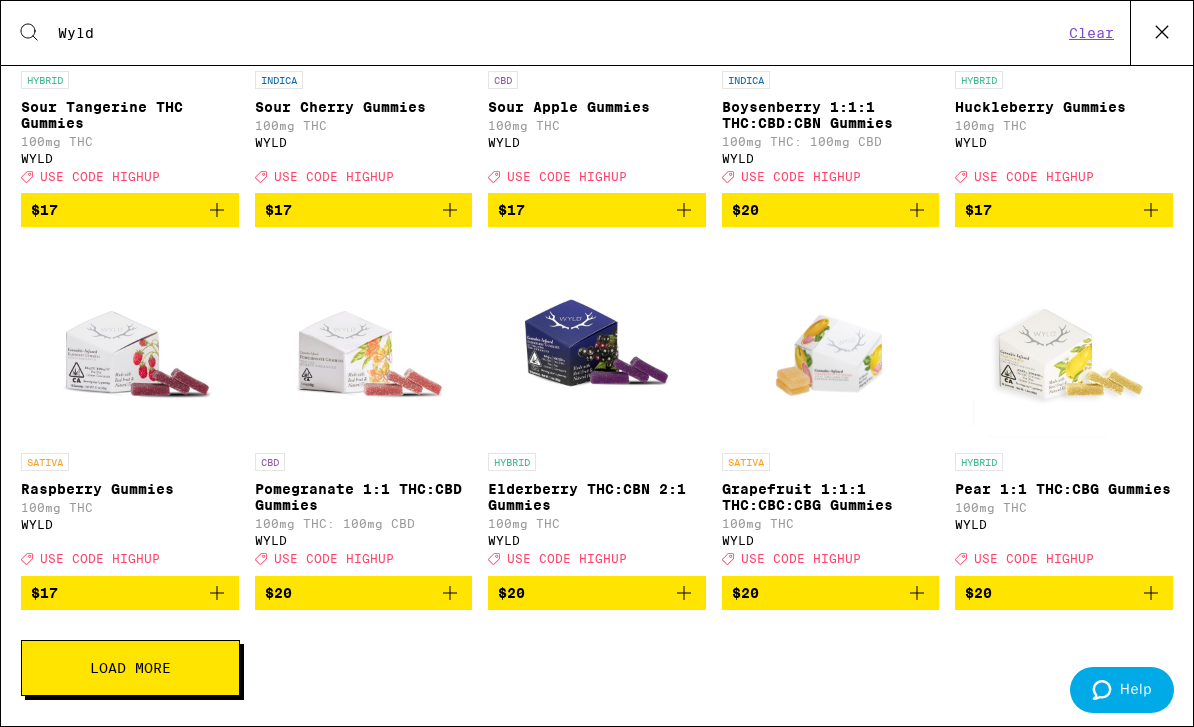 scroll, scrollTop: 591, scrollLeft: 0, axis: vertical 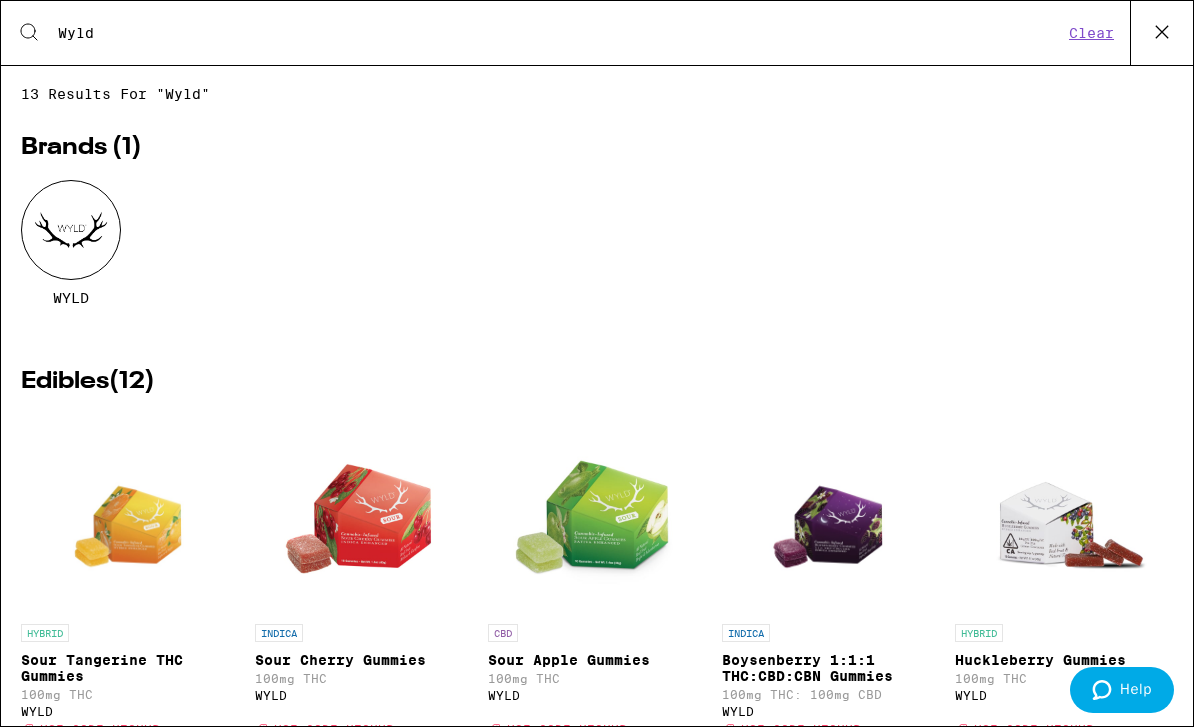 click 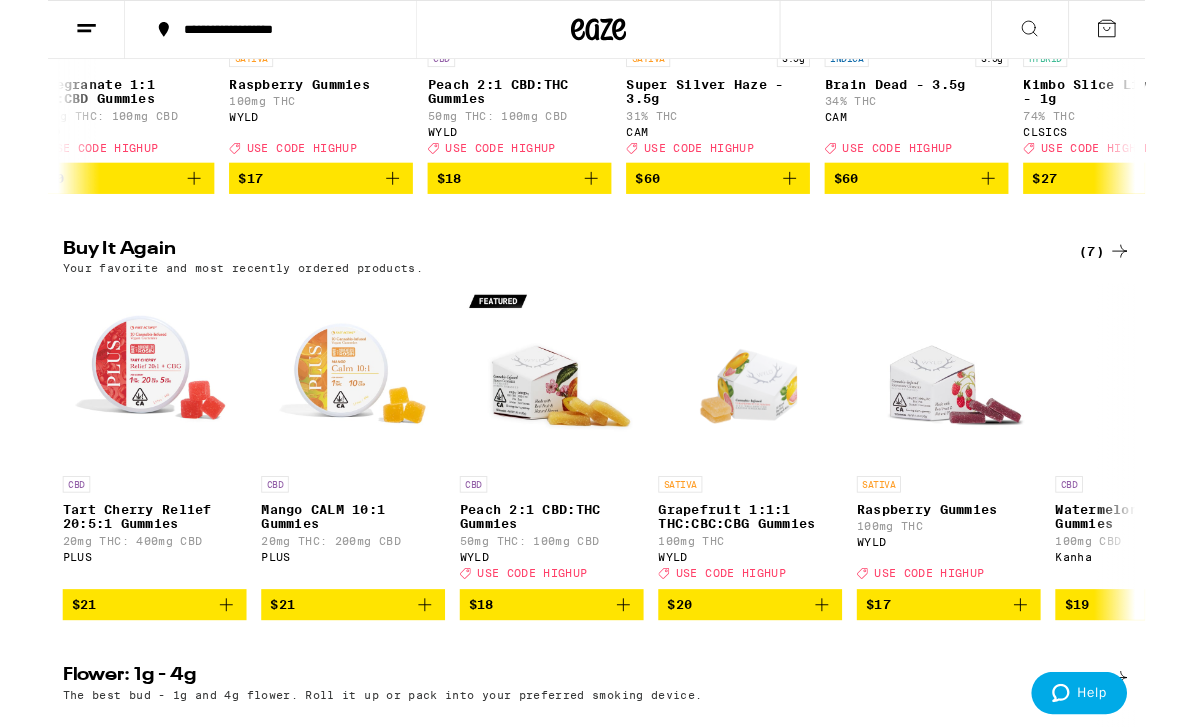 scroll, scrollTop: 520, scrollLeft: 0, axis: vertical 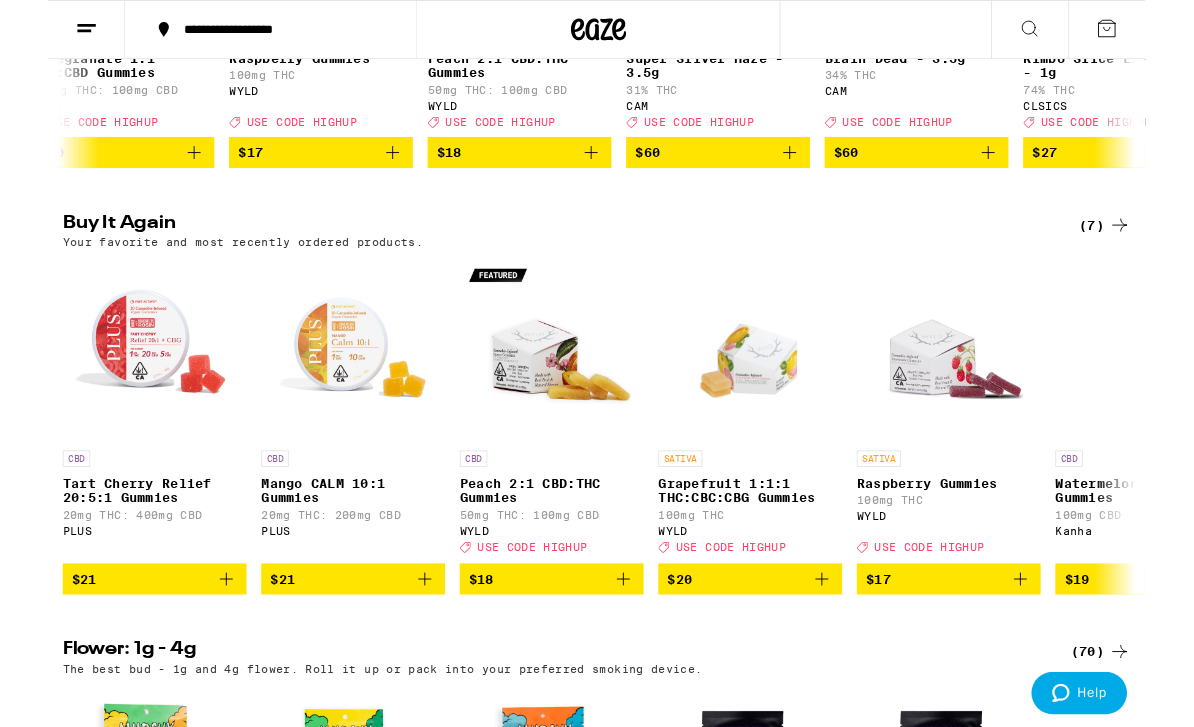 click 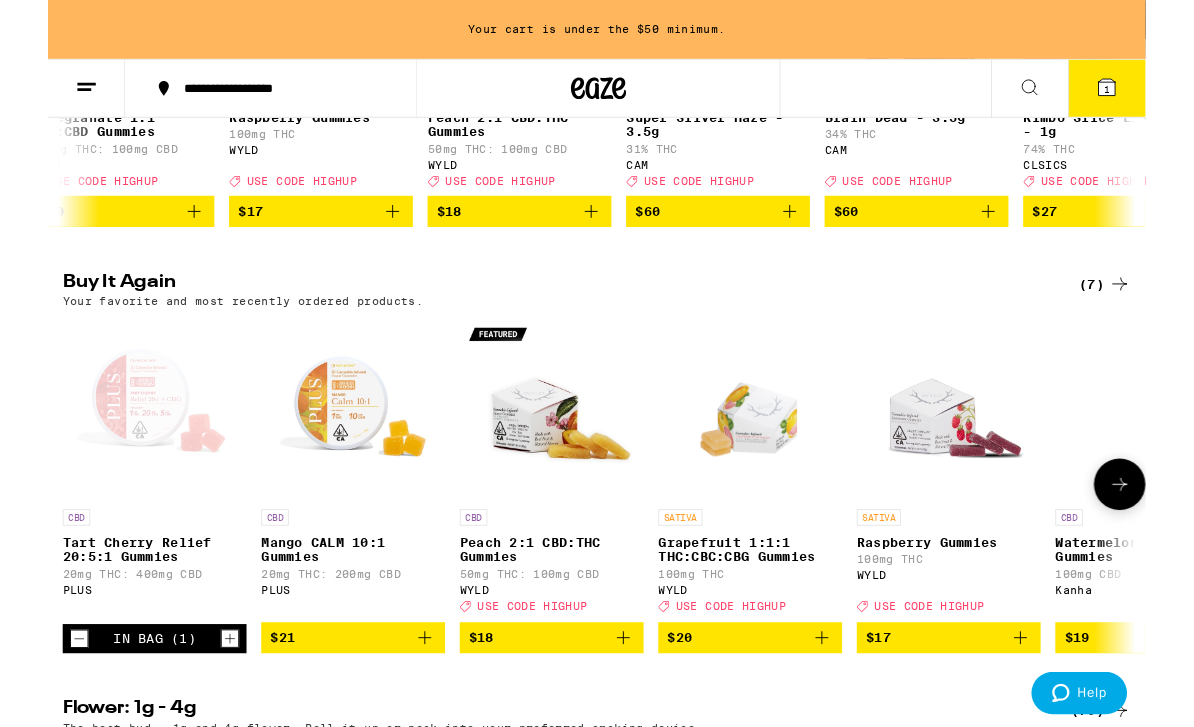 click on "20mg THC: 400mg CBD" at bounding box center [116, 624] 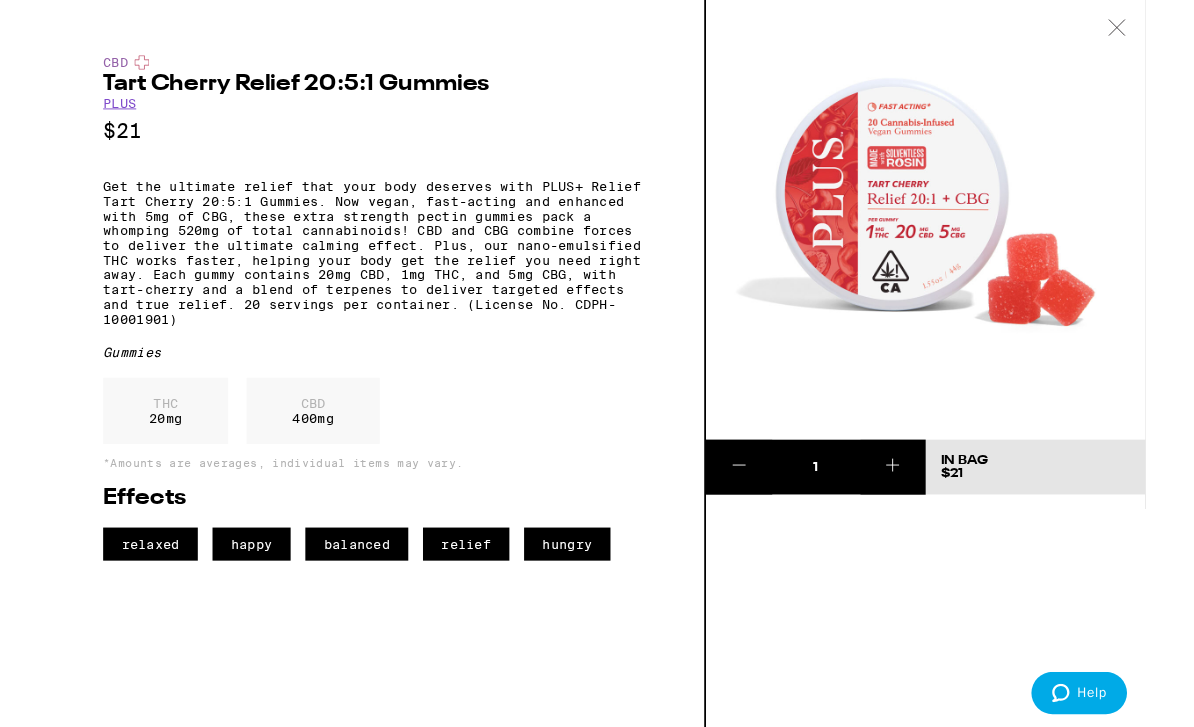 click 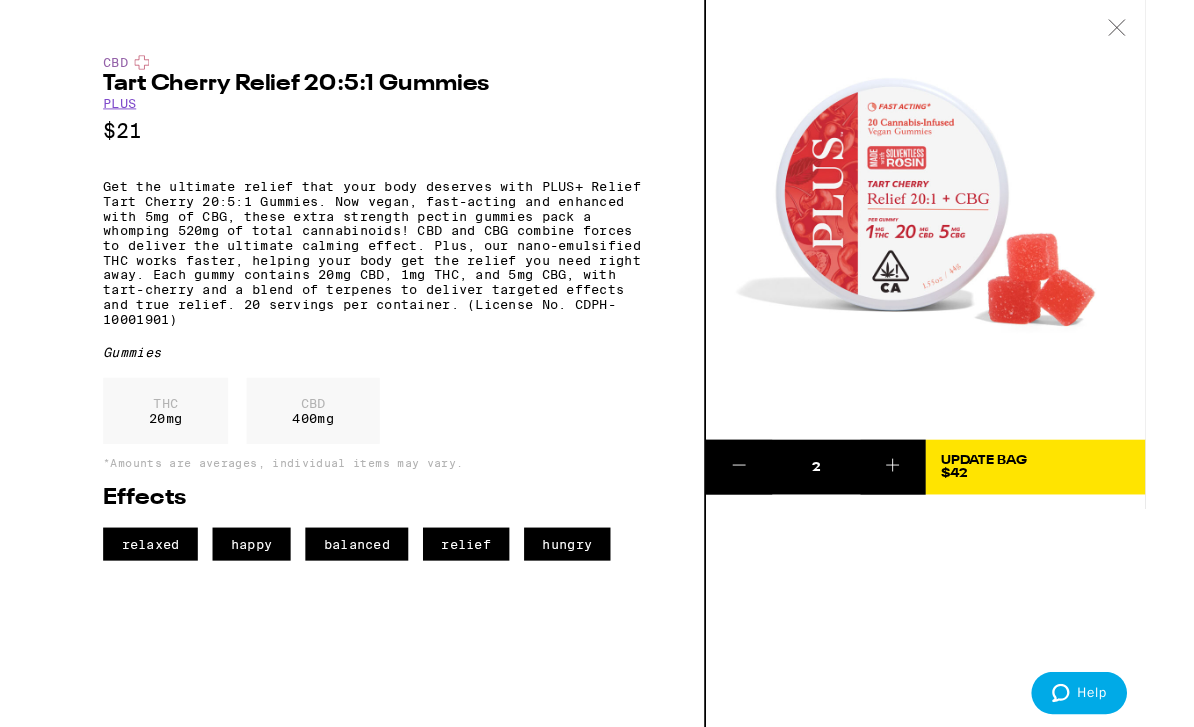 click at bounding box center [920, 508] 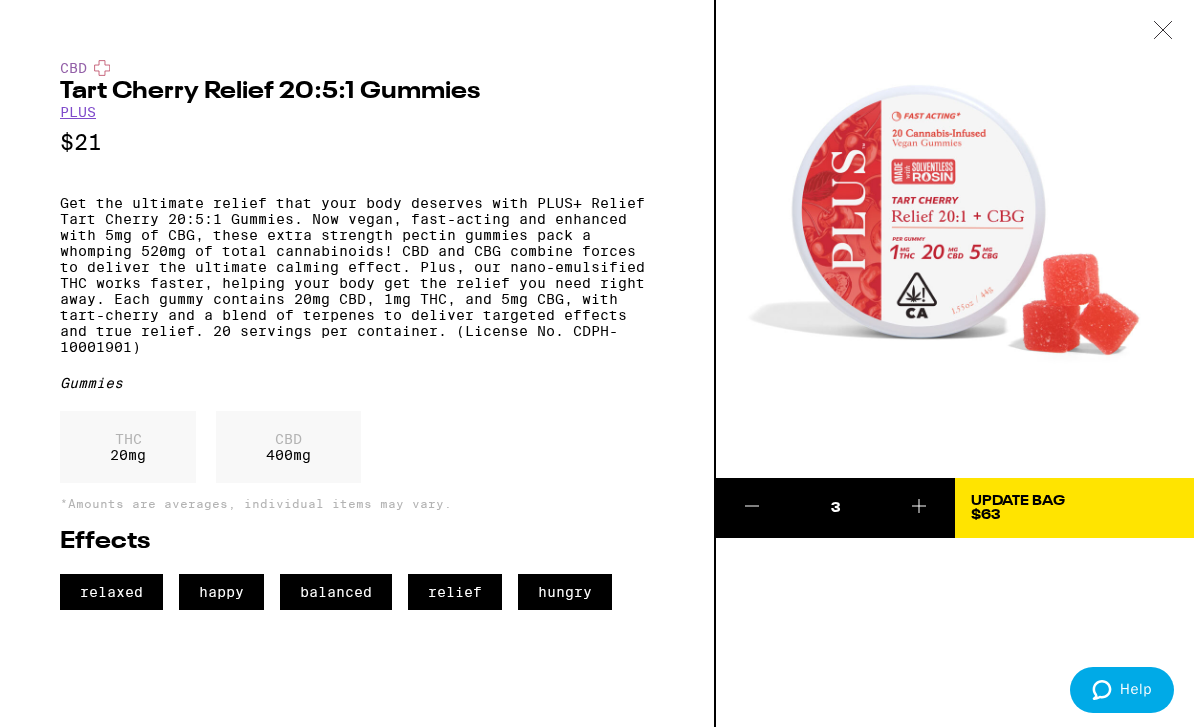 scroll, scrollTop: 0, scrollLeft: 0, axis: both 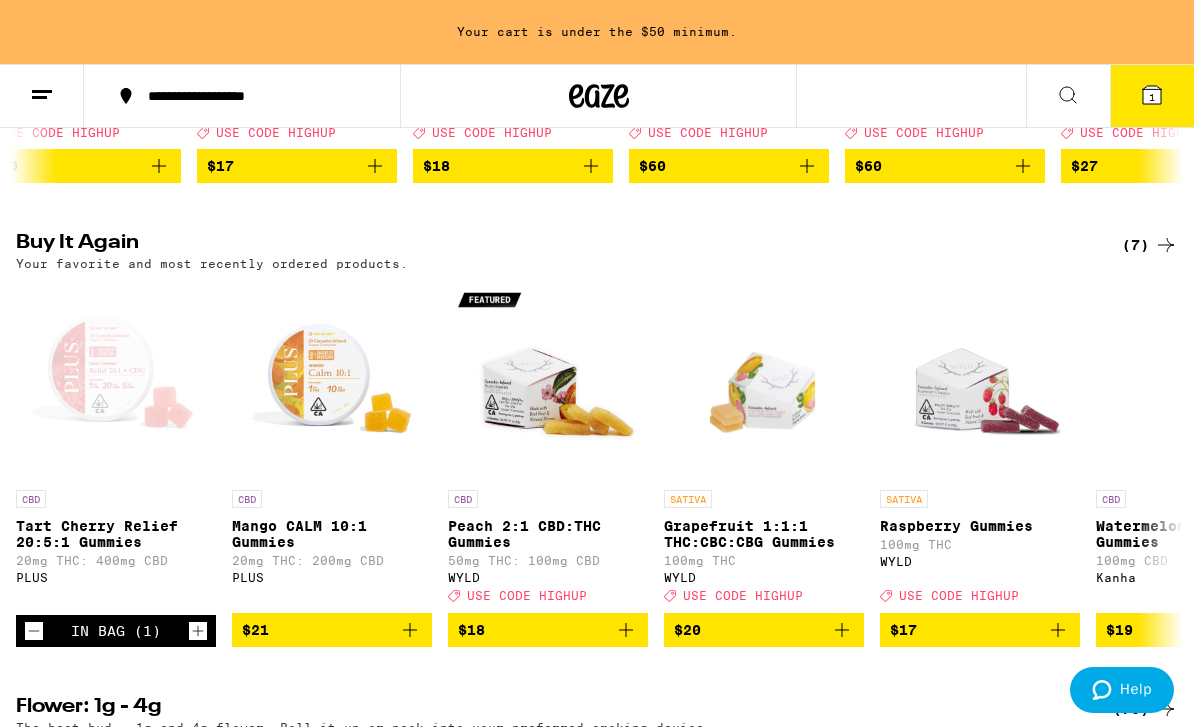 click 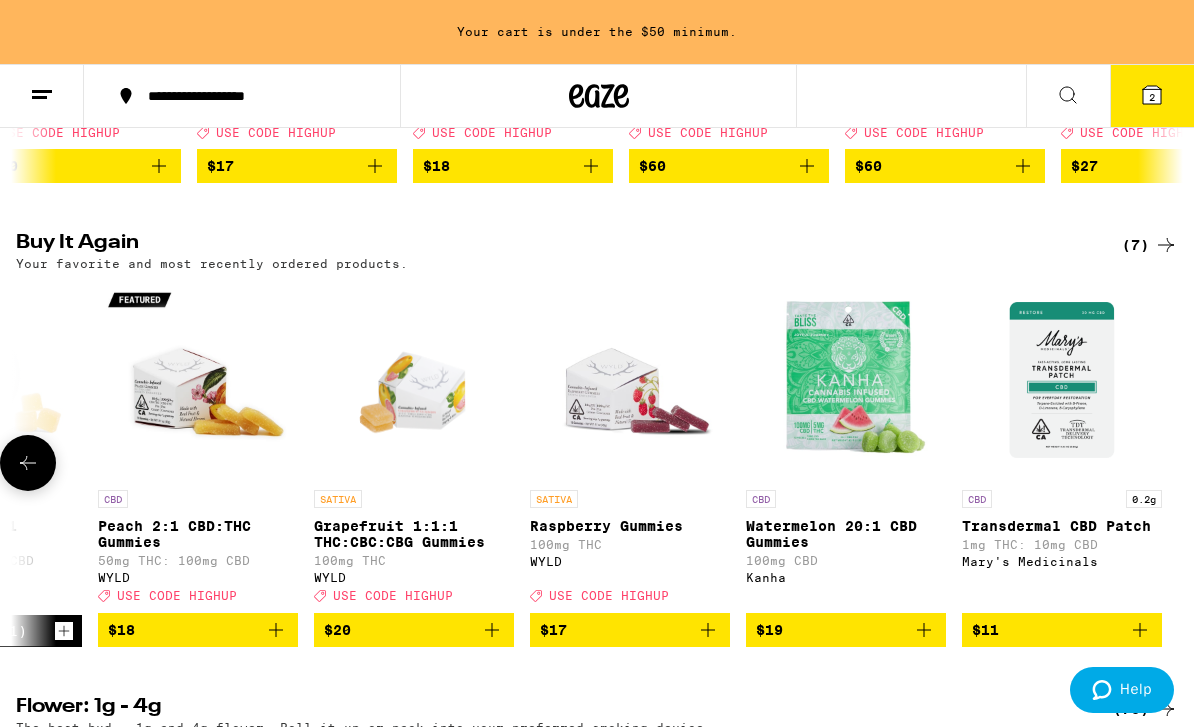 scroll, scrollTop: 0, scrollLeft: 350, axis: horizontal 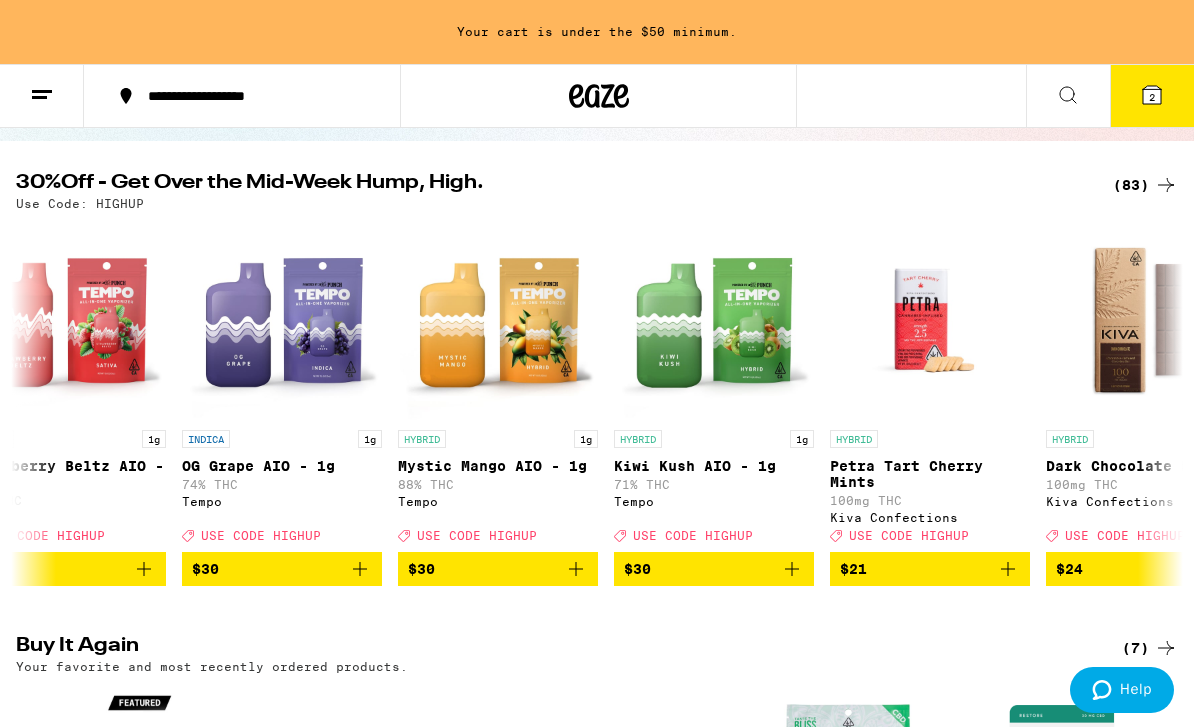 click 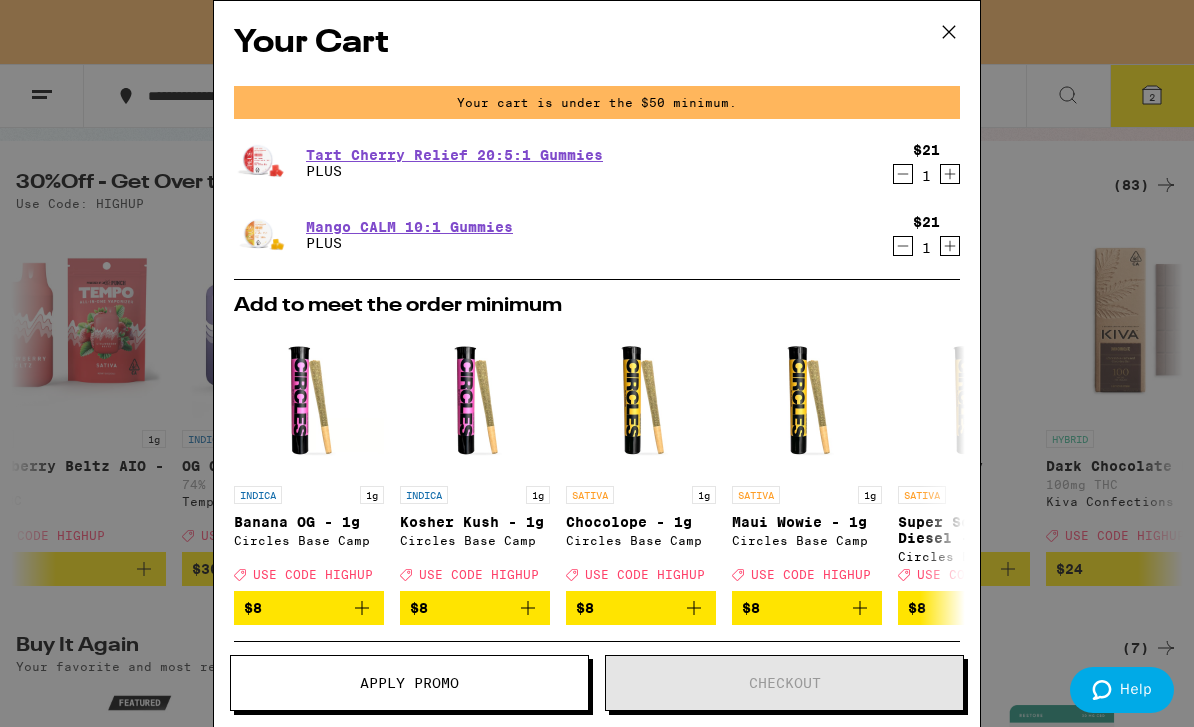 click at bounding box center (950, 174) 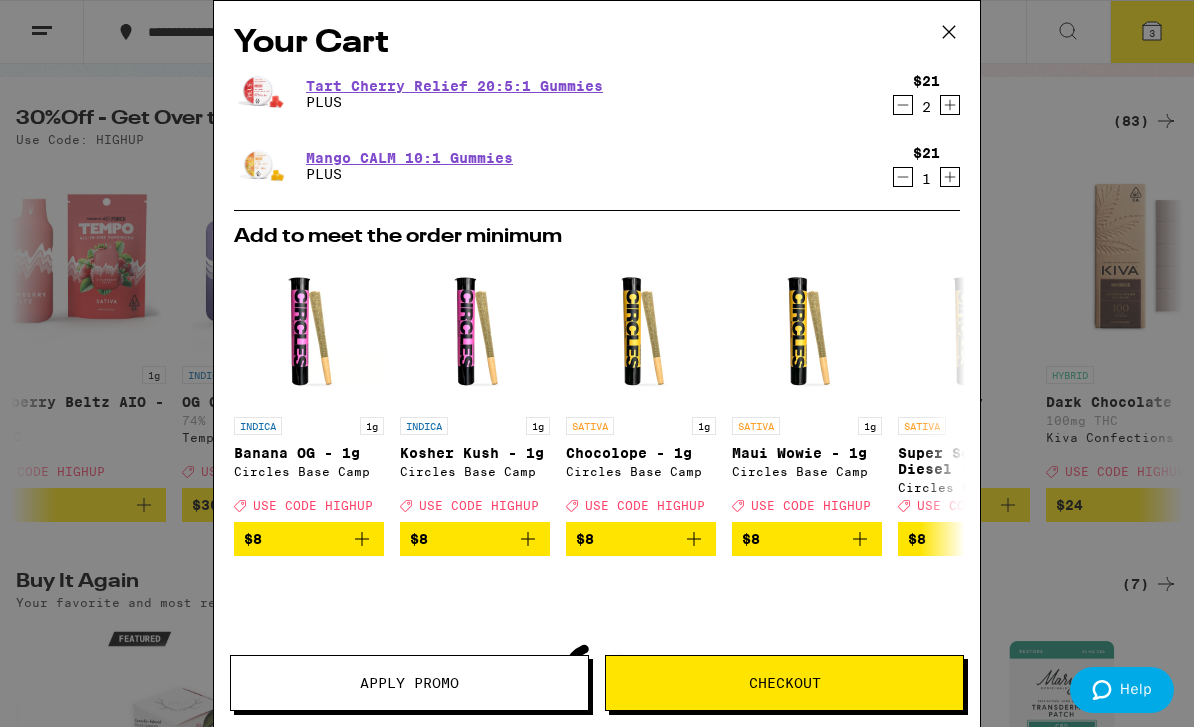 click 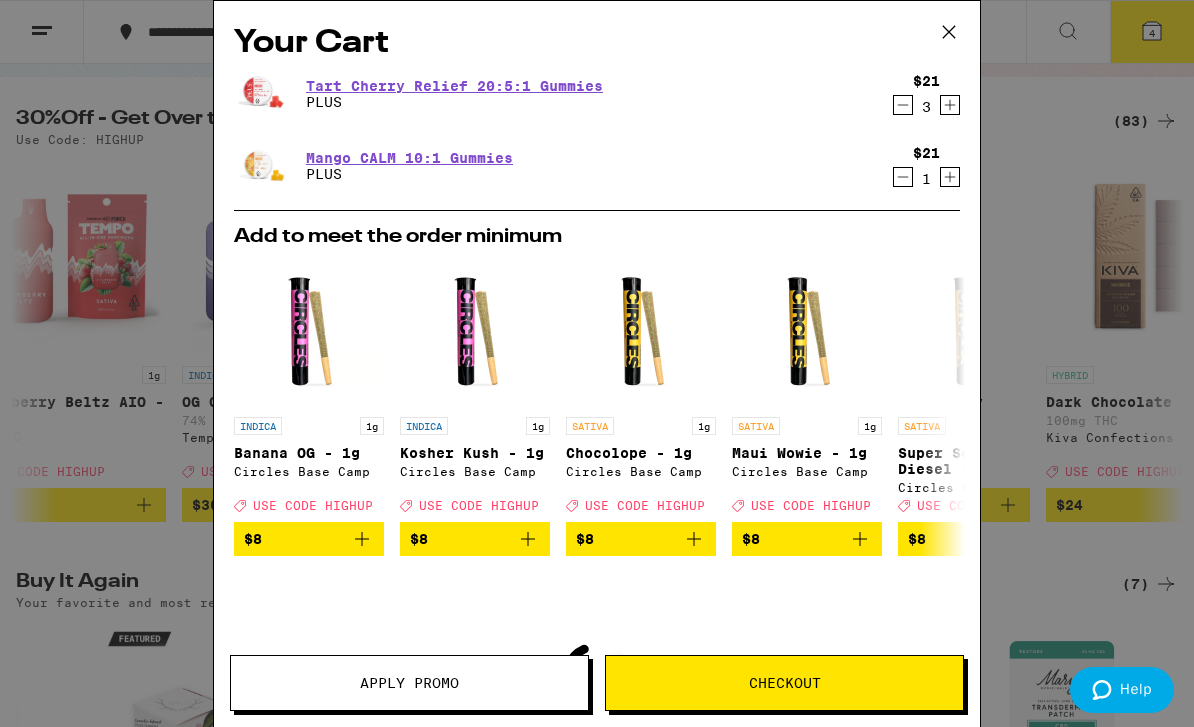 click 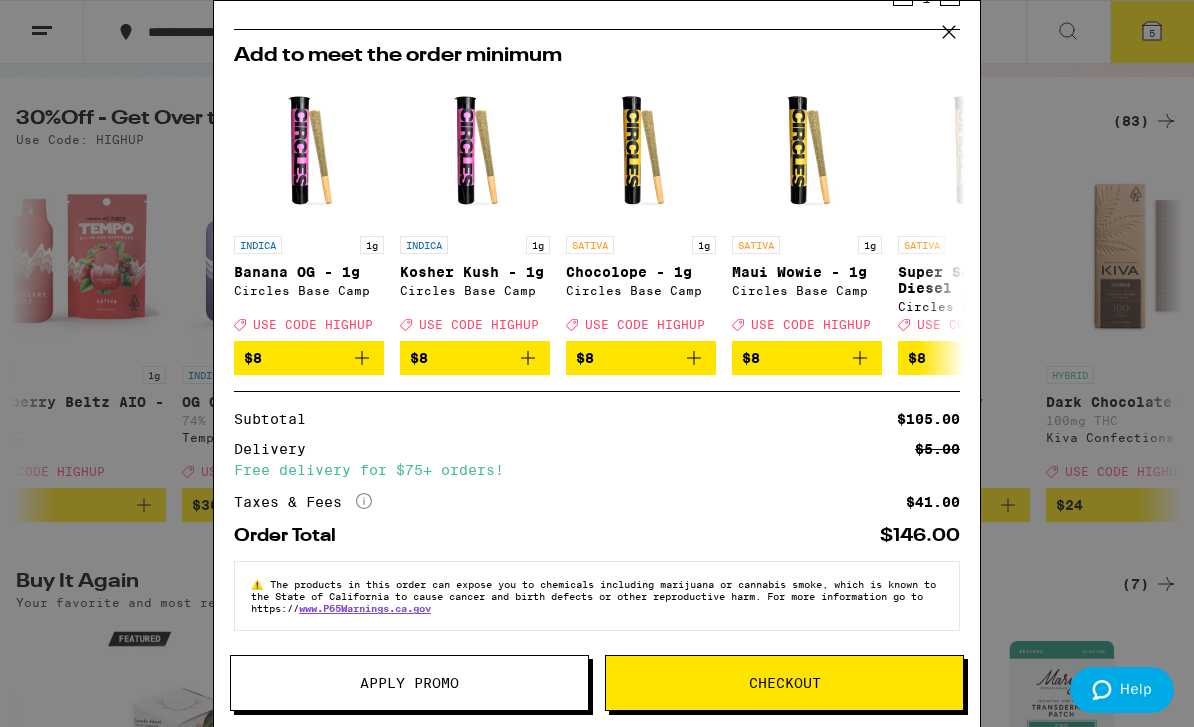 scroll, scrollTop: 205, scrollLeft: 0, axis: vertical 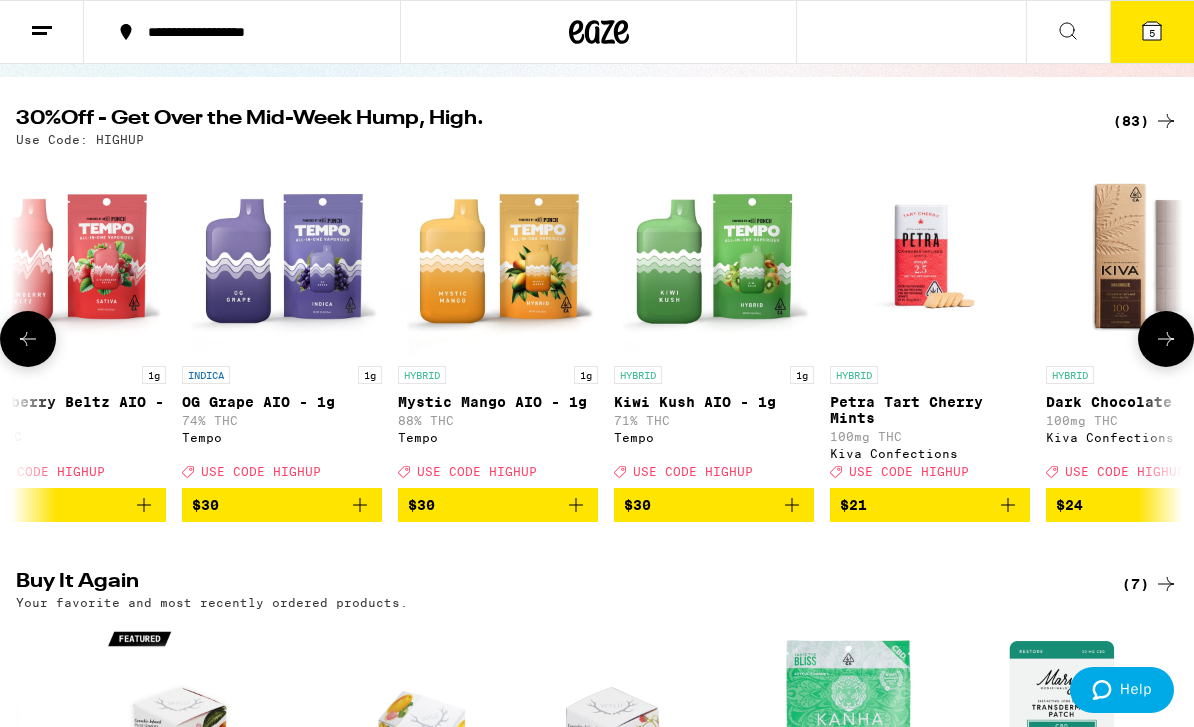 click on "HYBRID" at bounding box center [930, 375] 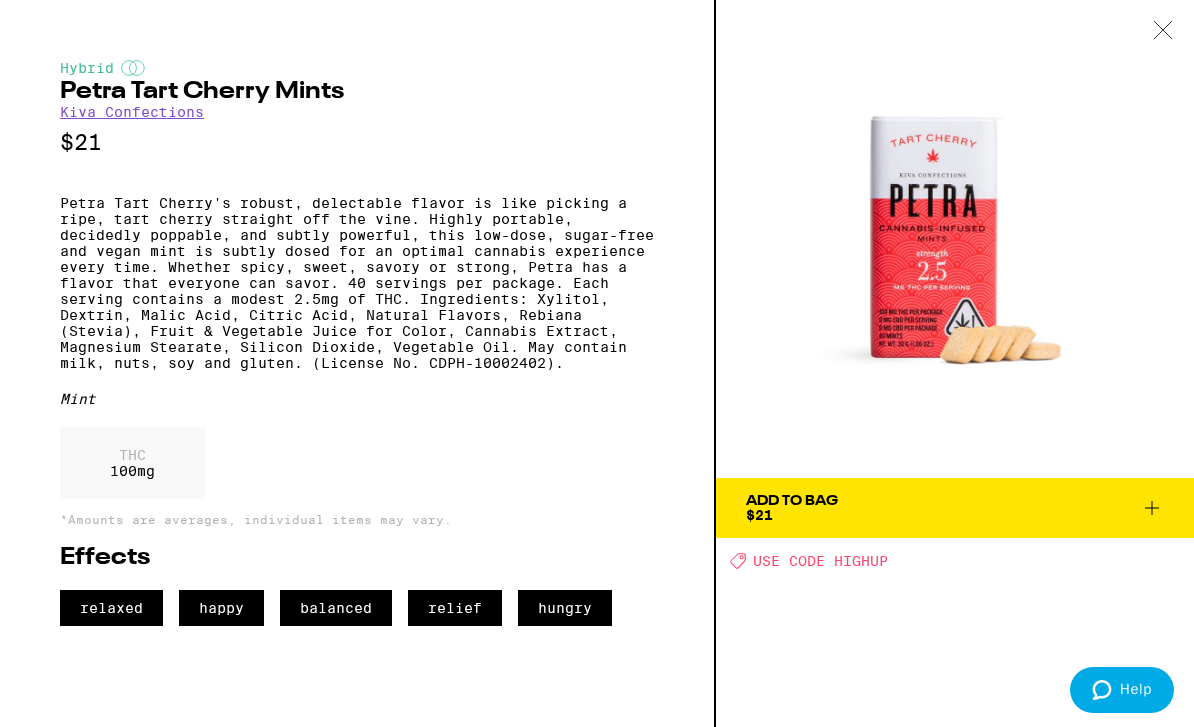scroll, scrollTop: 0, scrollLeft: 0, axis: both 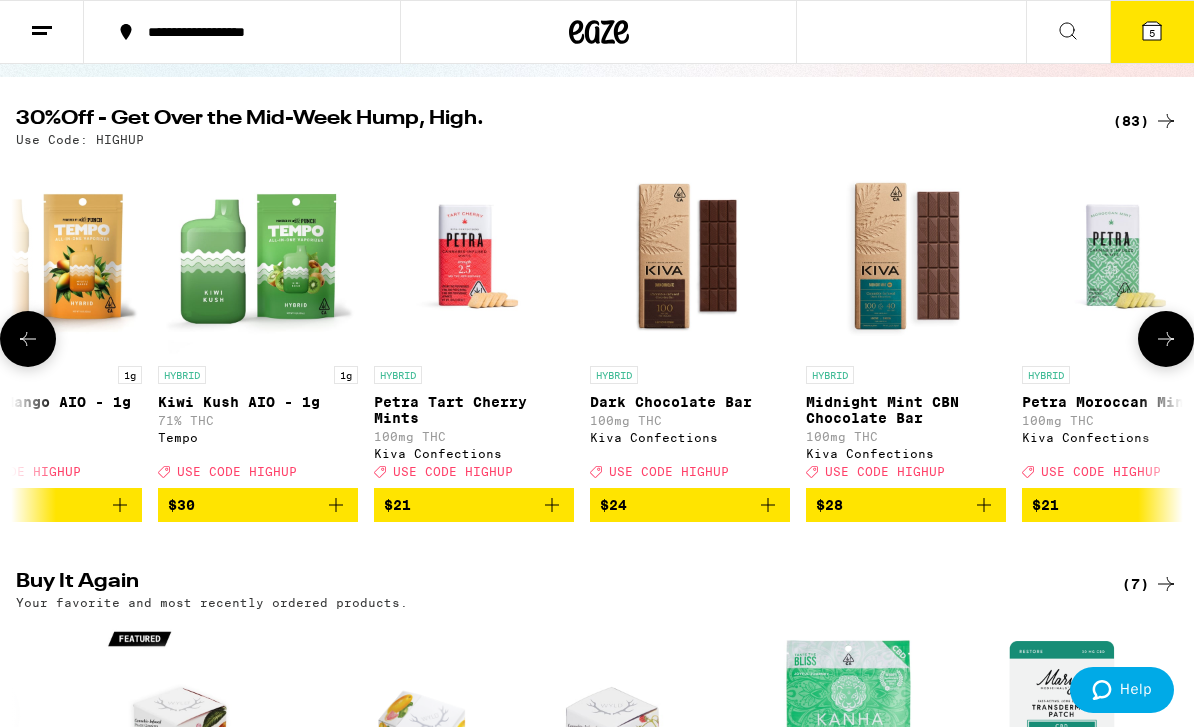click 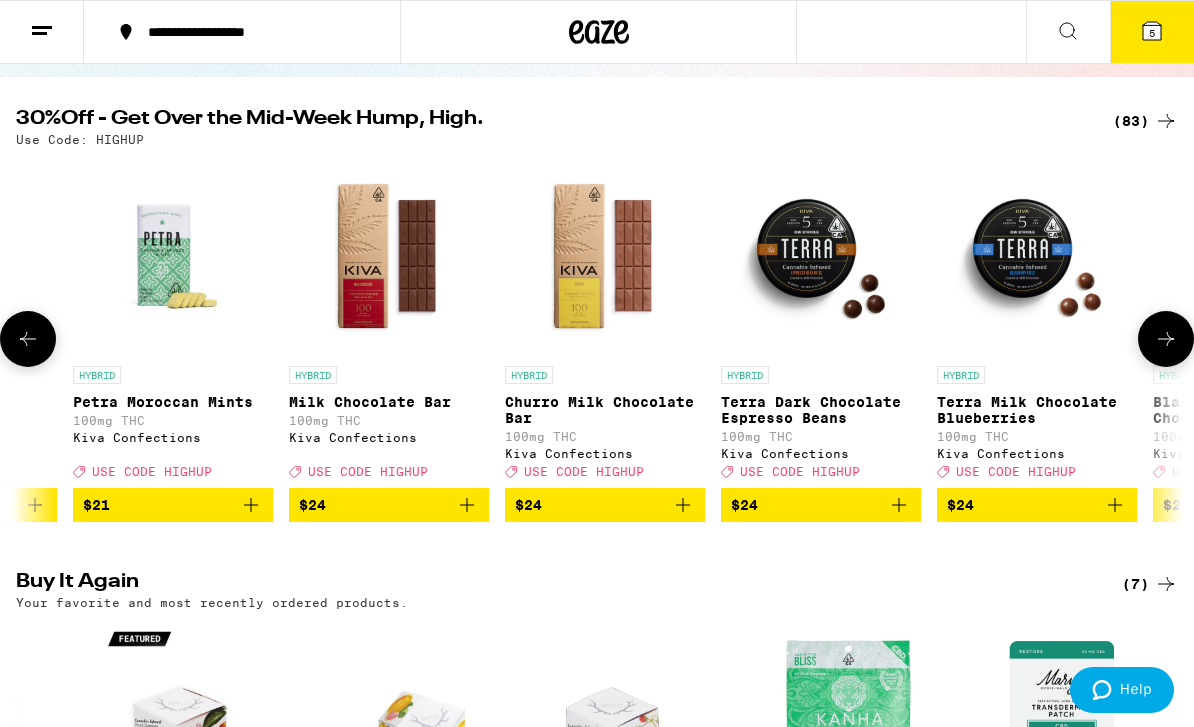 scroll, scrollTop: 0, scrollLeft: 5776, axis: horizontal 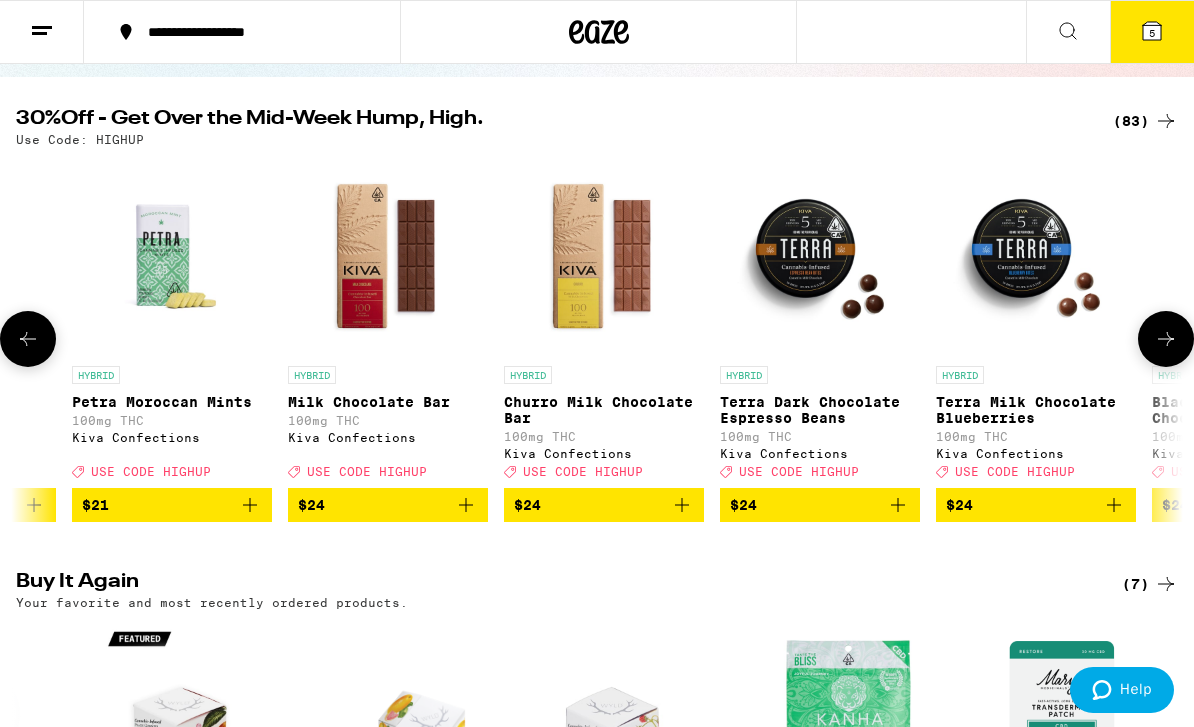 click 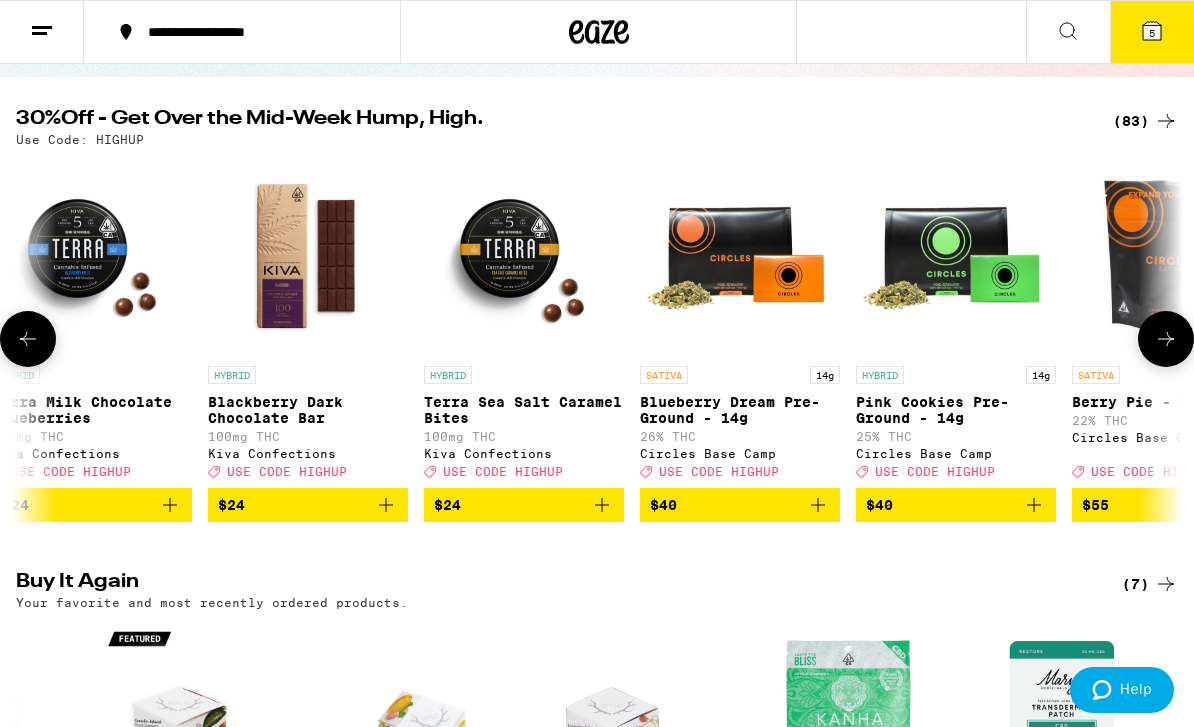 click 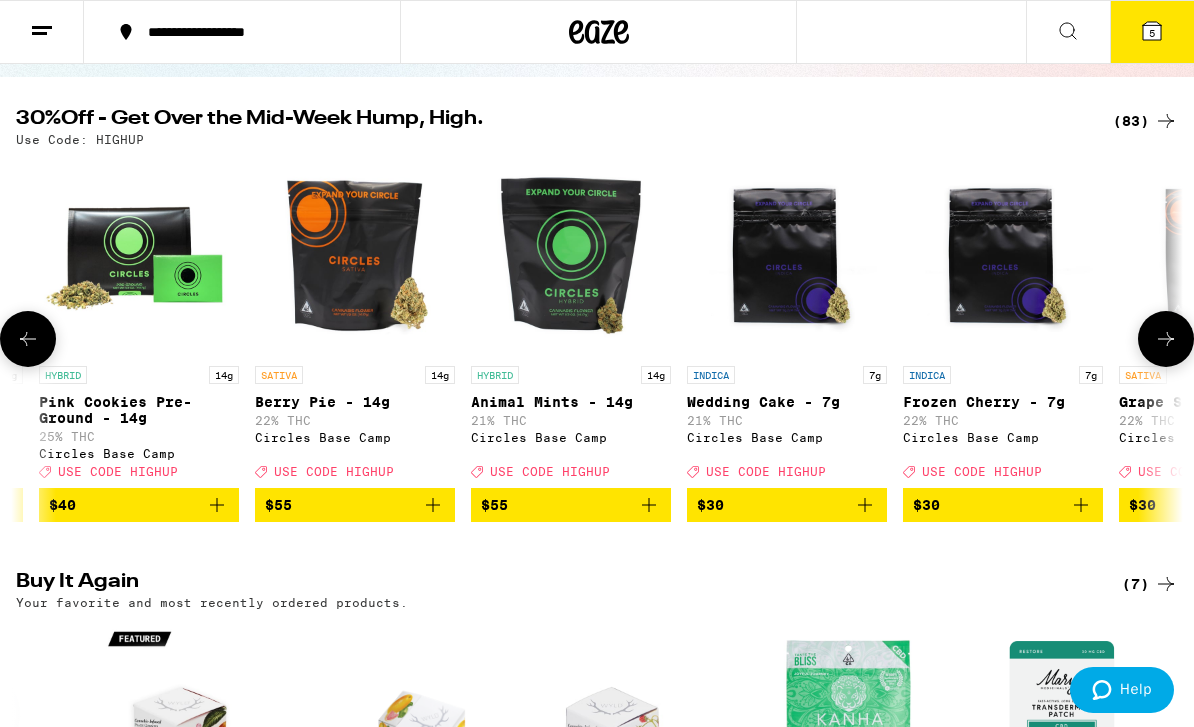 scroll, scrollTop: 0, scrollLeft: 7664, axis: horizontal 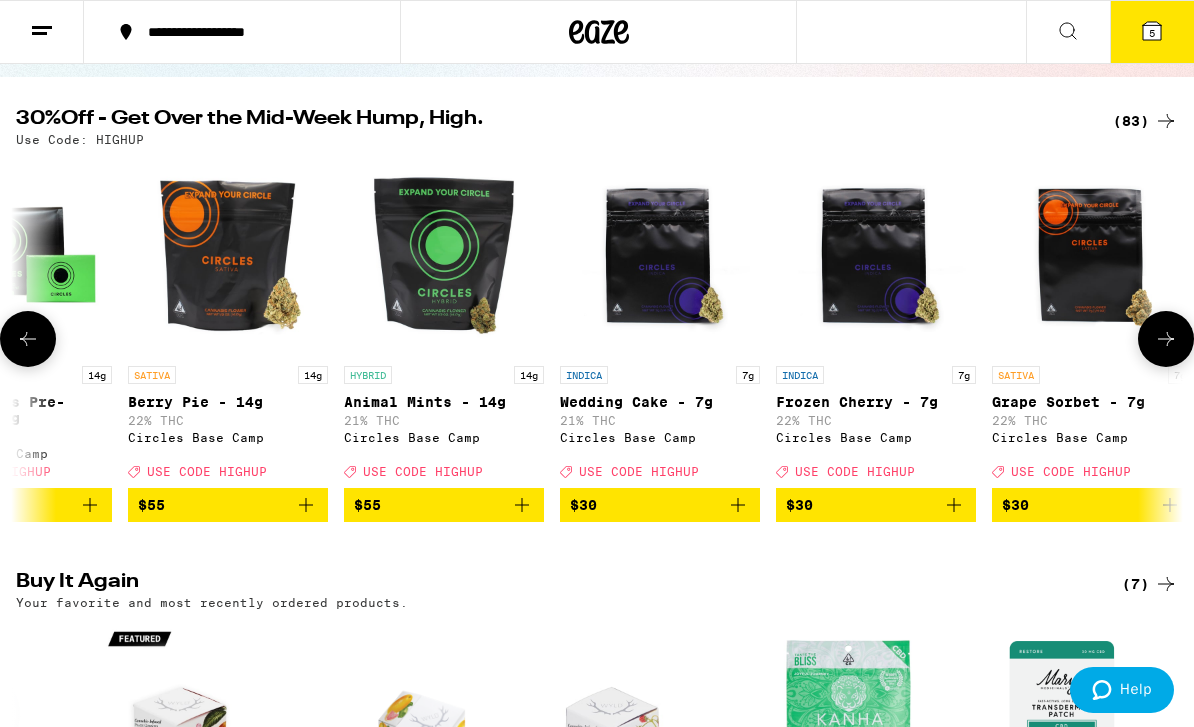 click 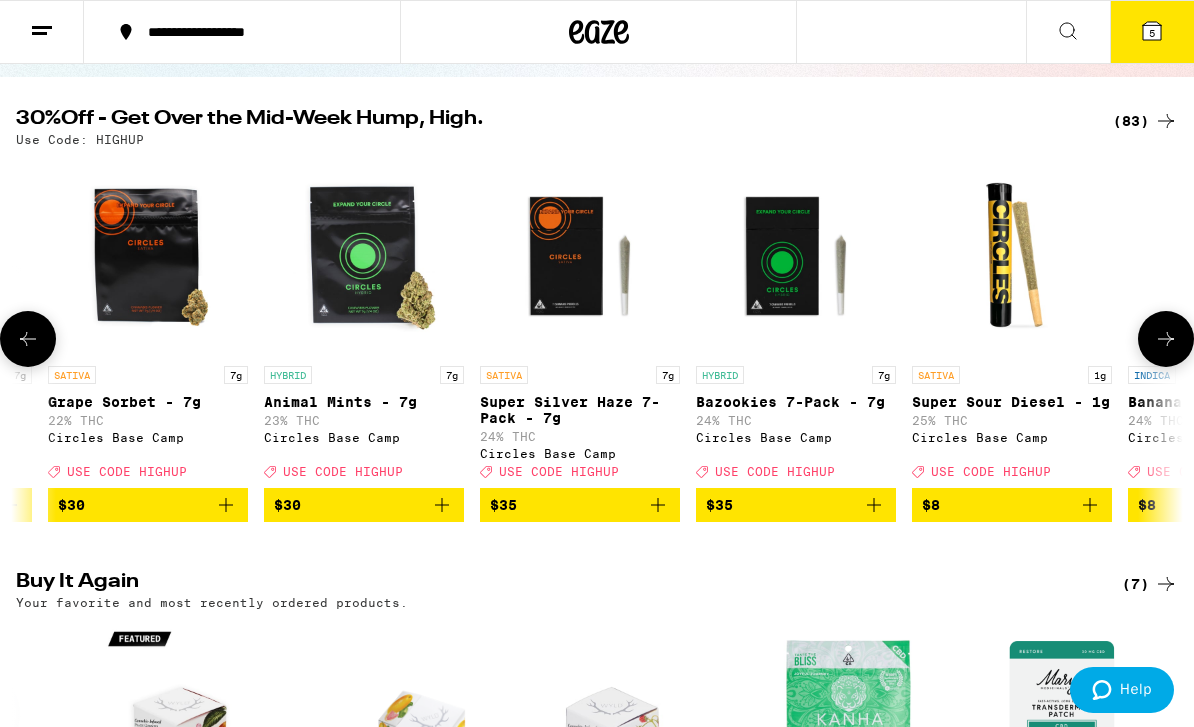 click 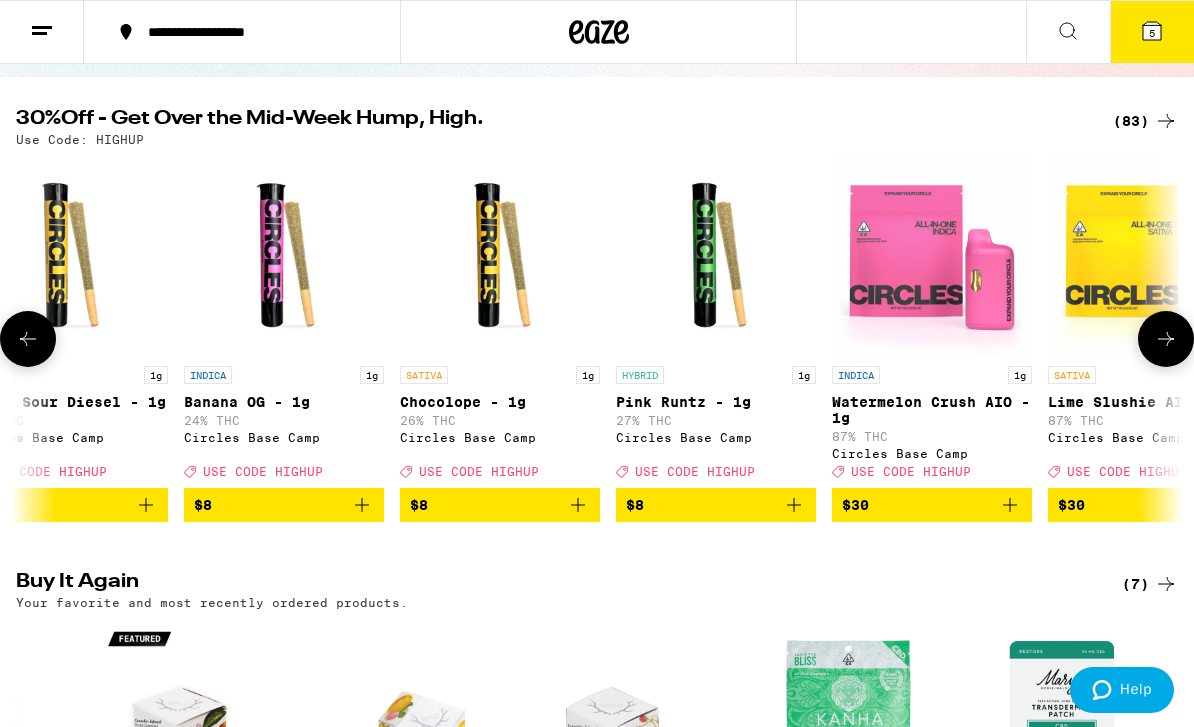 click 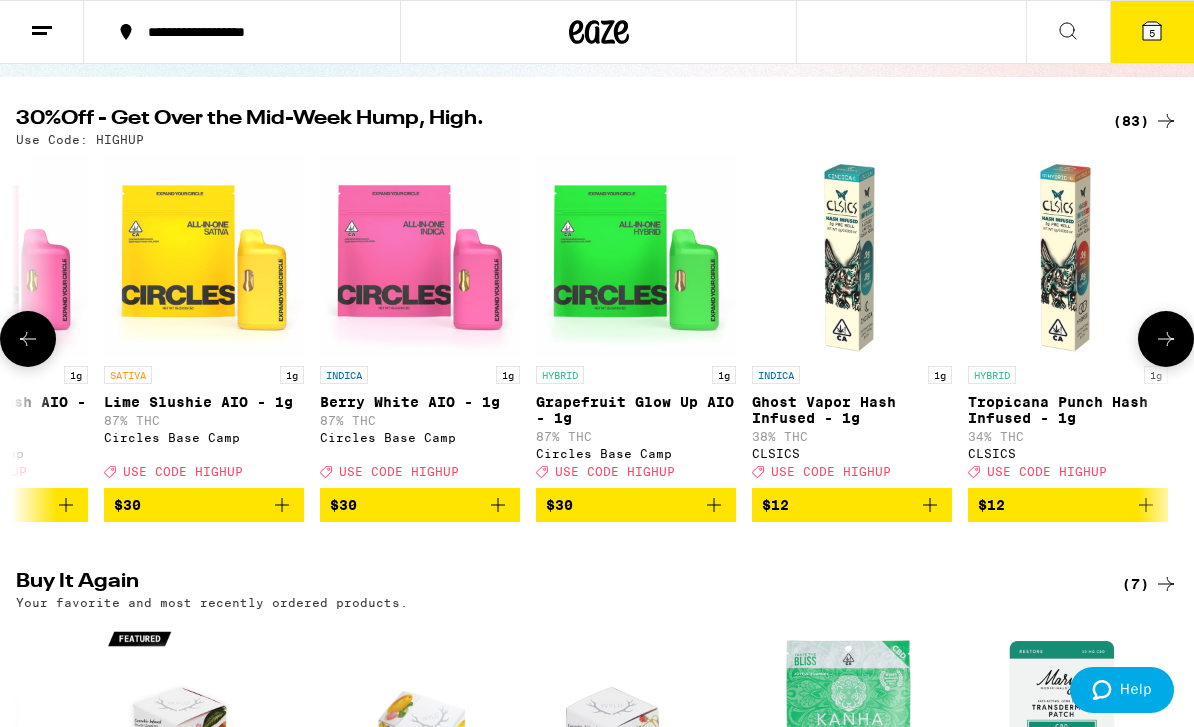 click 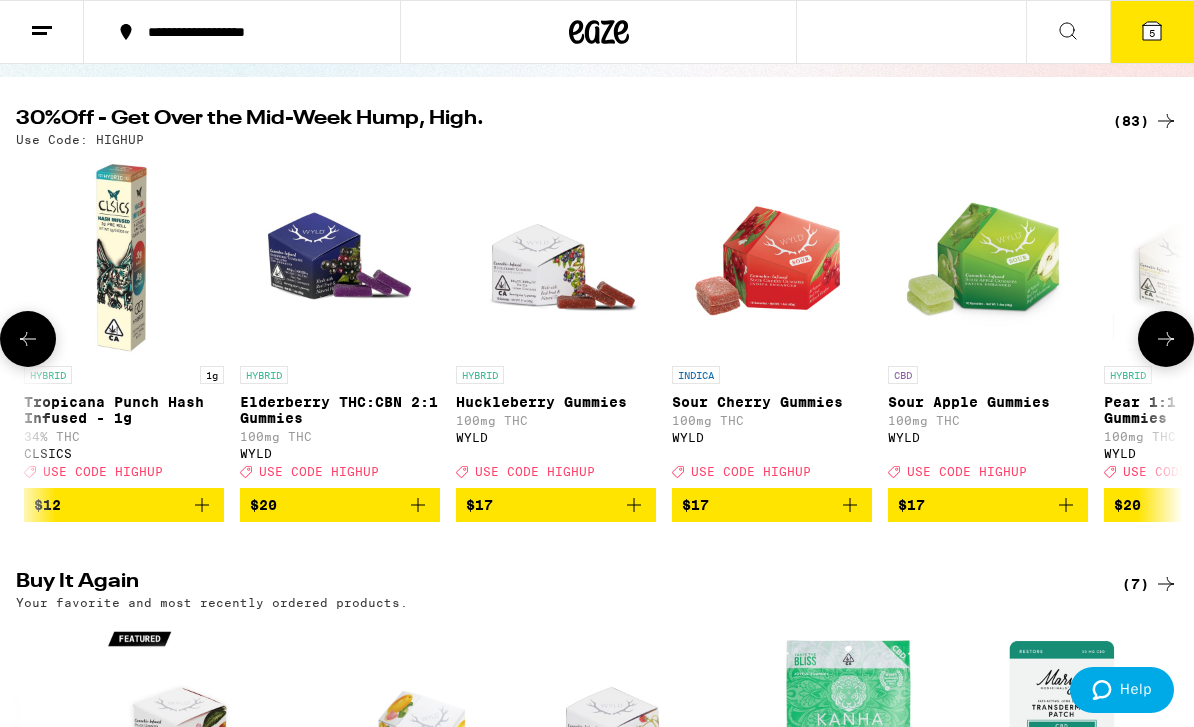 click at bounding box center [1166, 339] 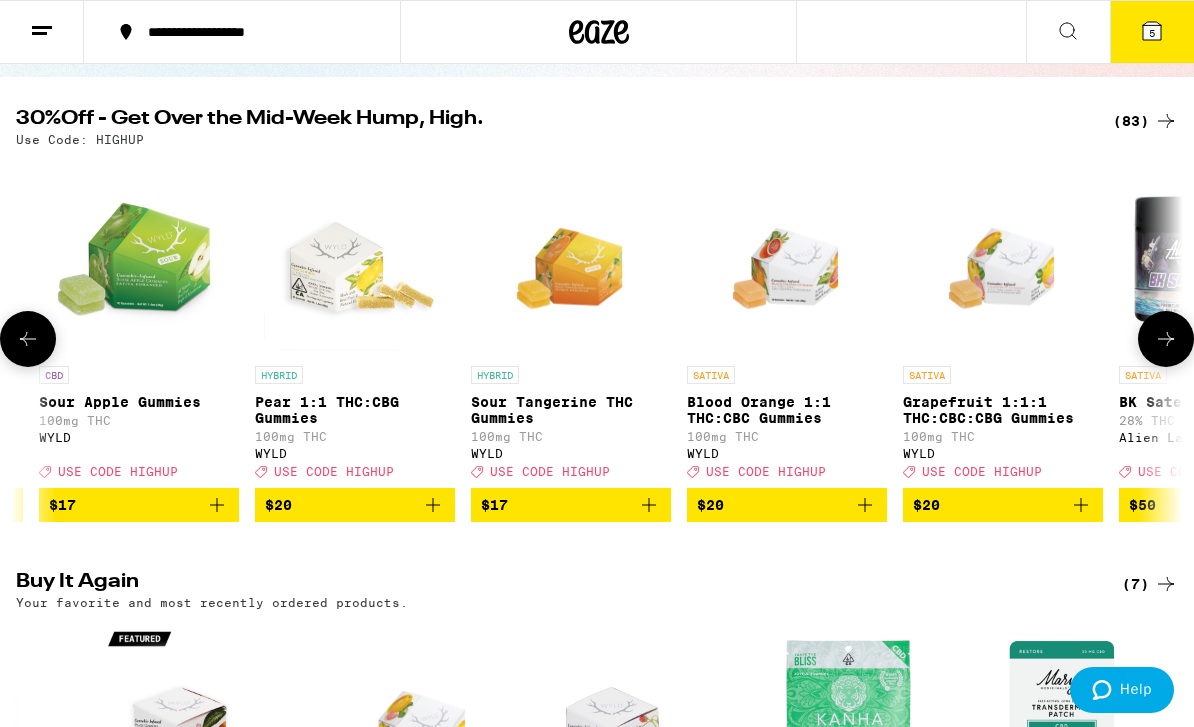 scroll, scrollTop: 0, scrollLeft: 12384, axis: horizontal 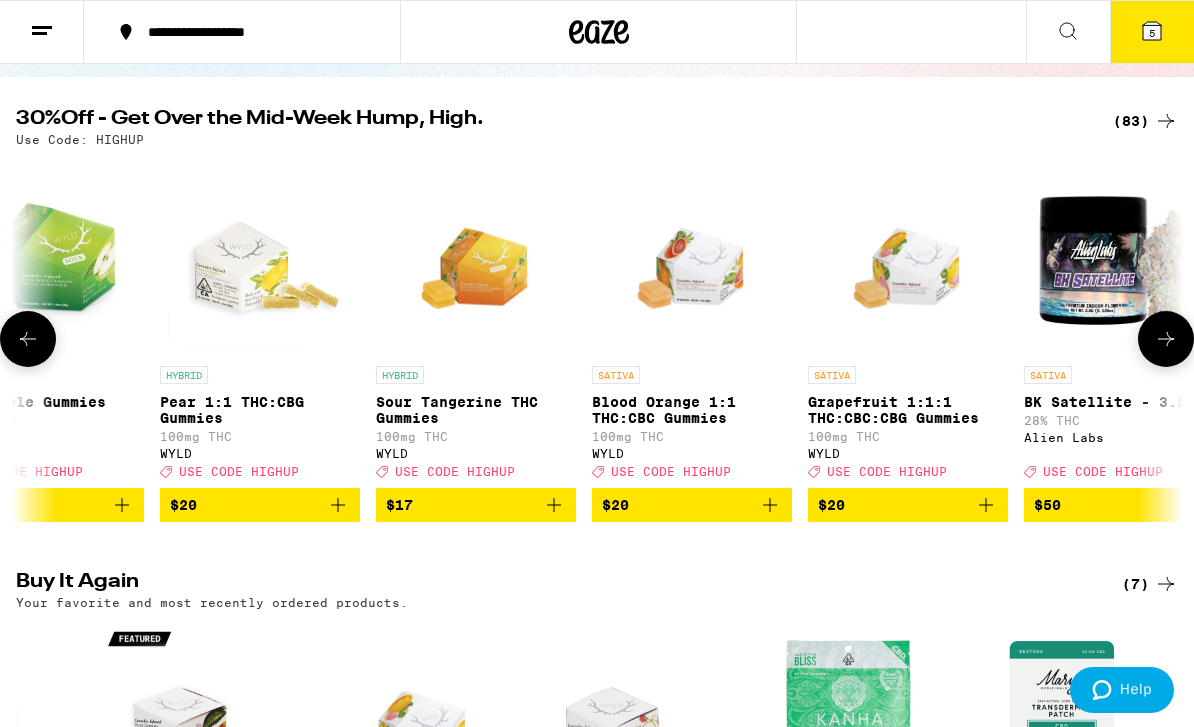 click 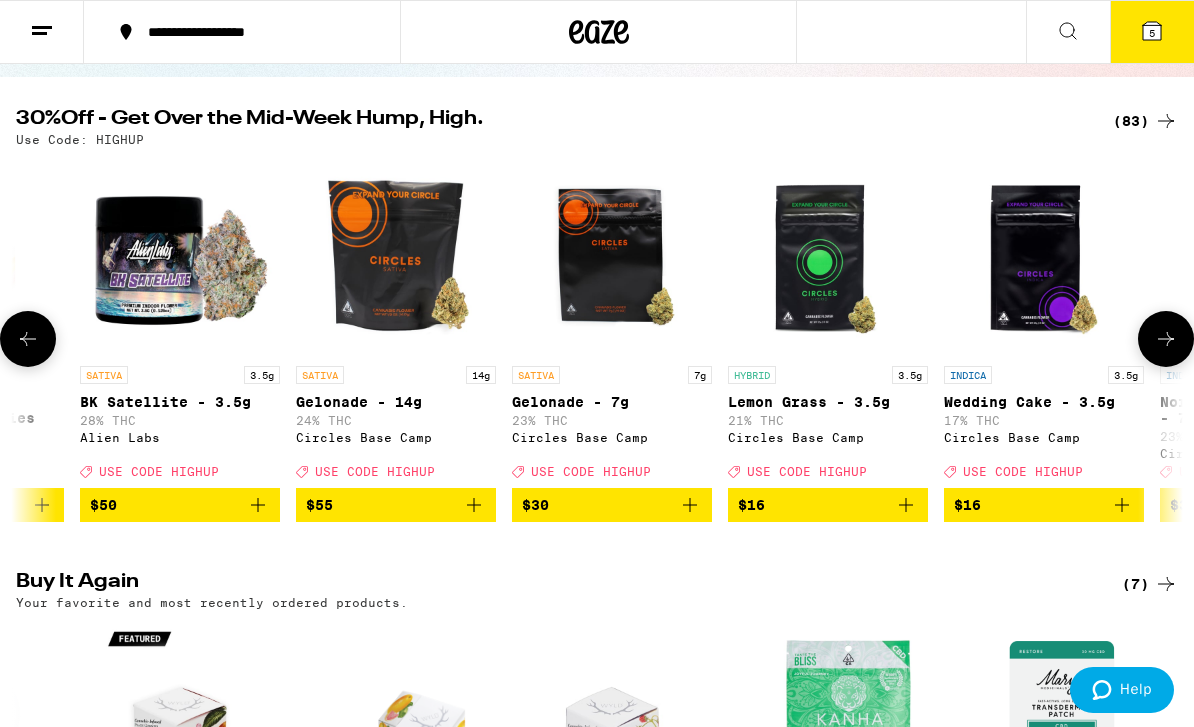 click 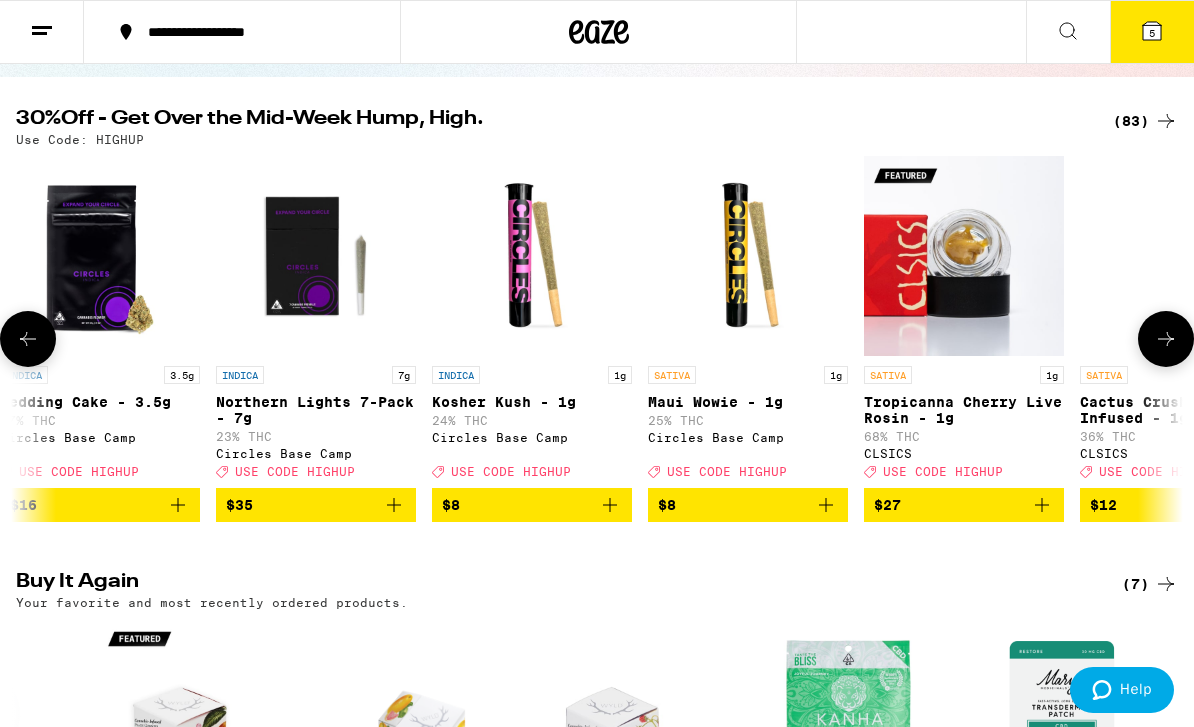 click 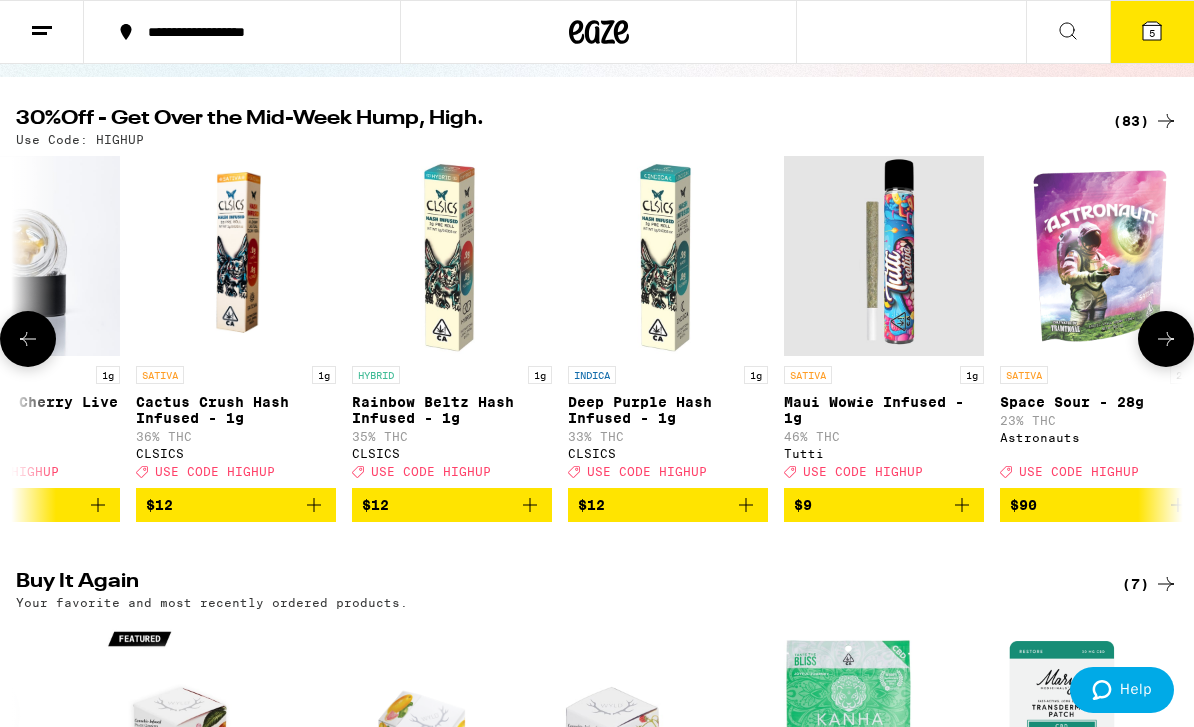 click 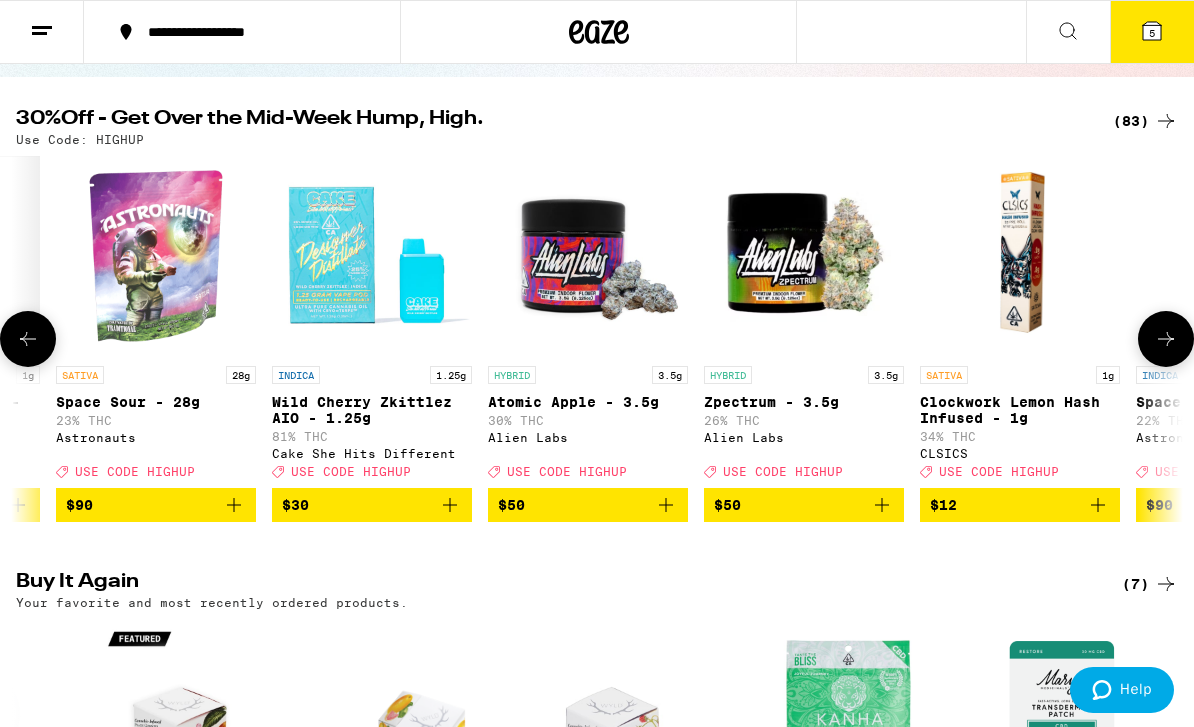 click 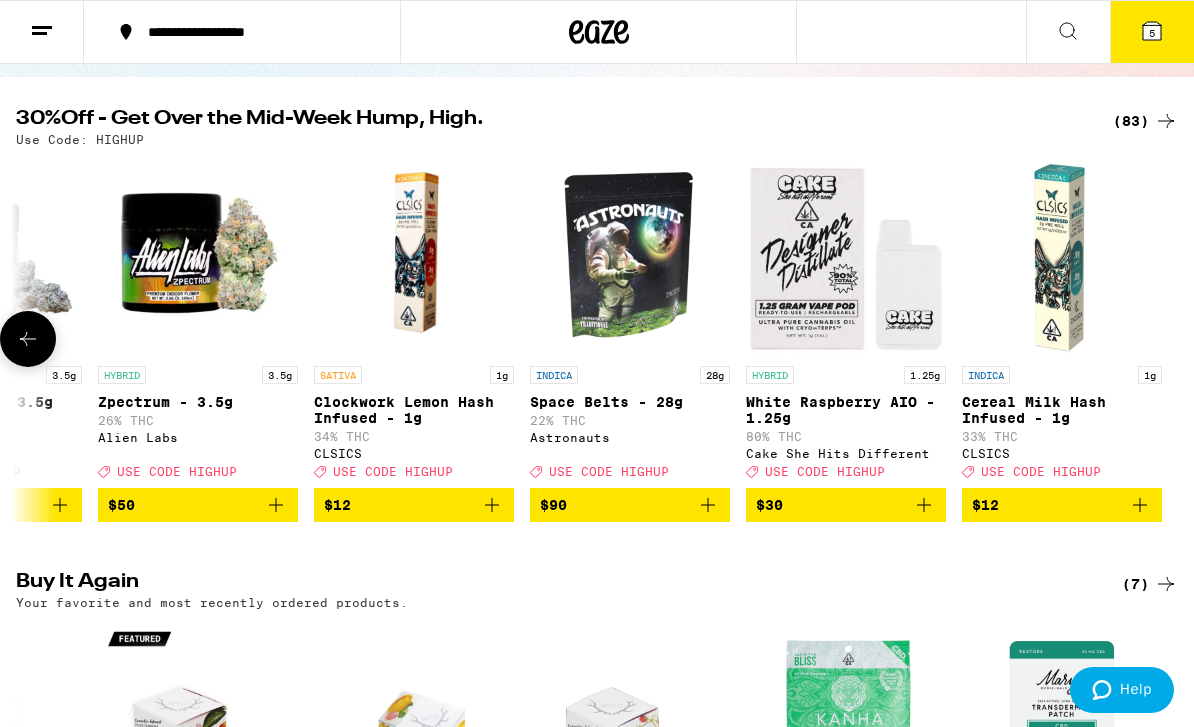 scroll, scrollTop: 0, scrollLeft: 17104, axis: horizontal 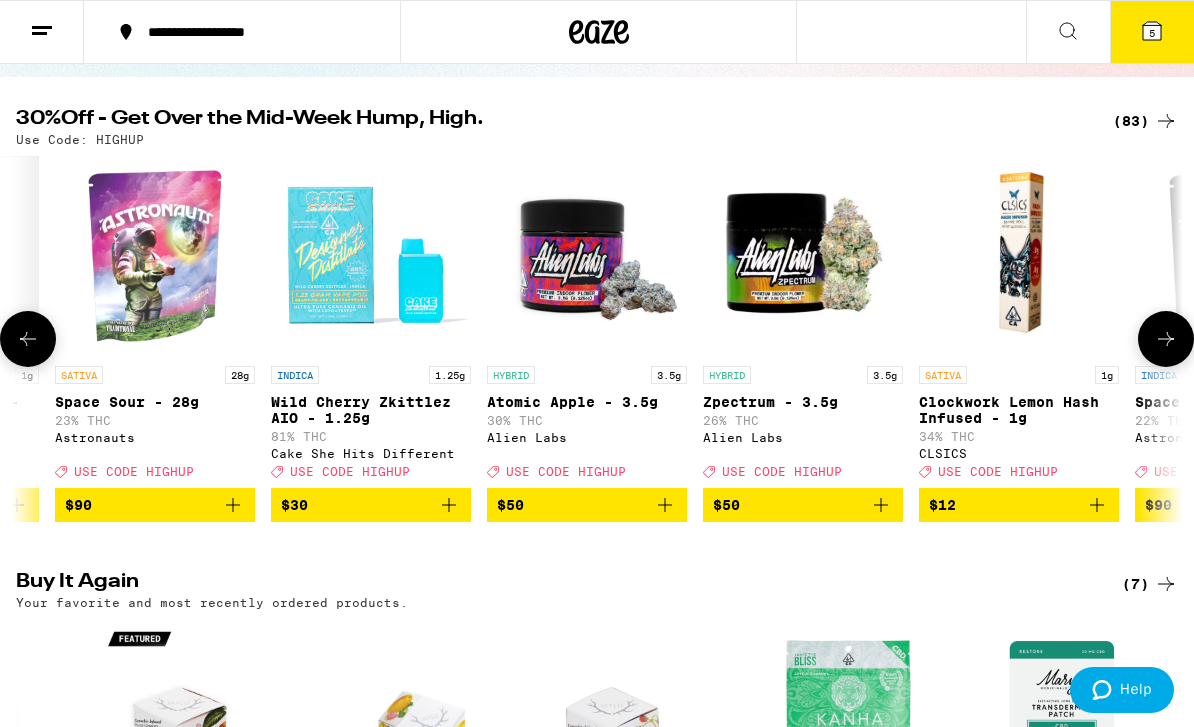 click at bounding box center (28, 339) 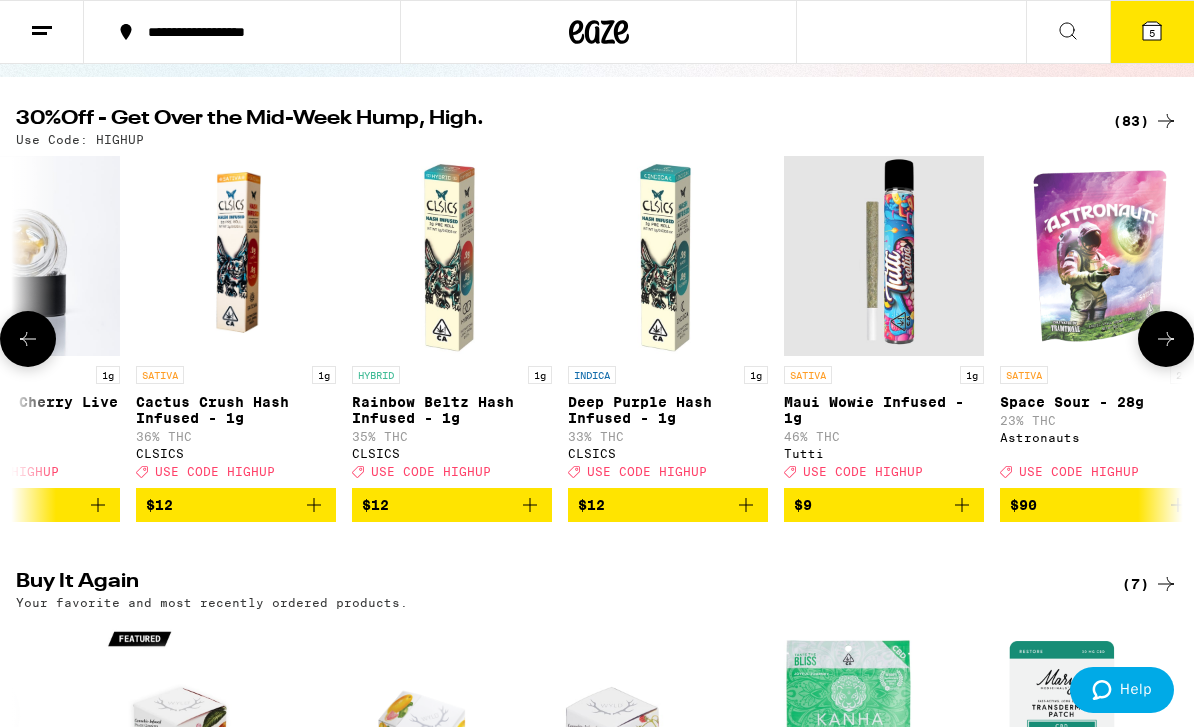 click at bounding box center (28, 339) 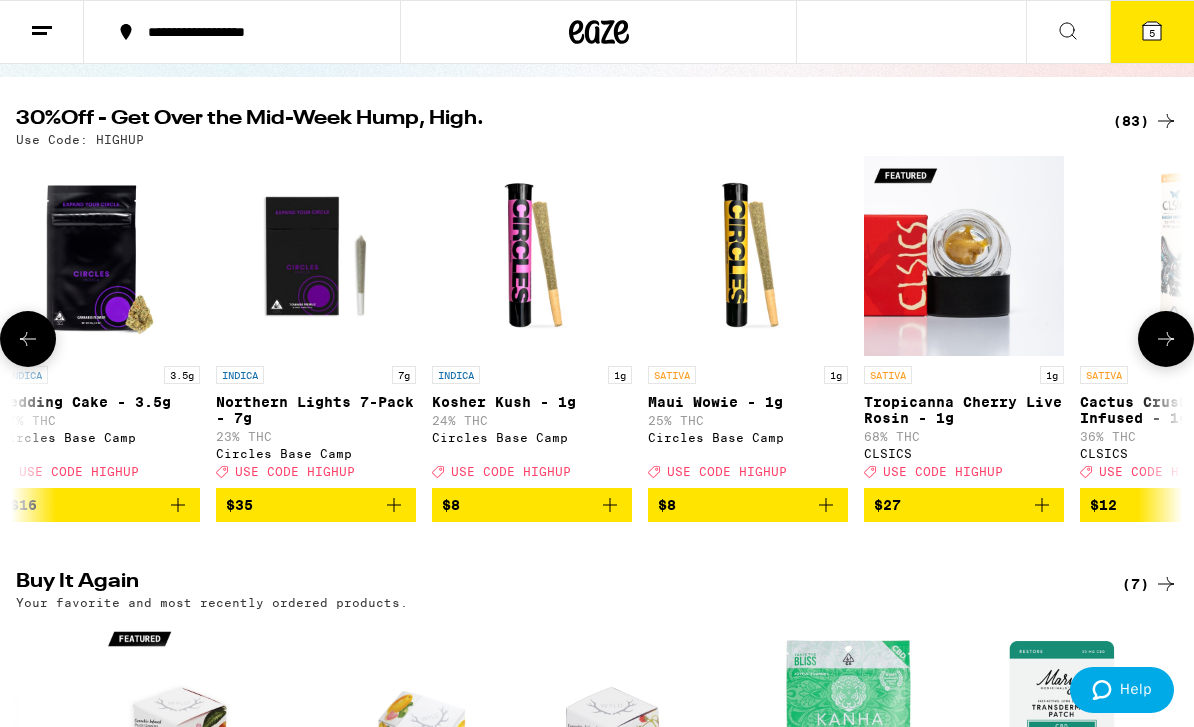 click at bounding box center [28, 339] 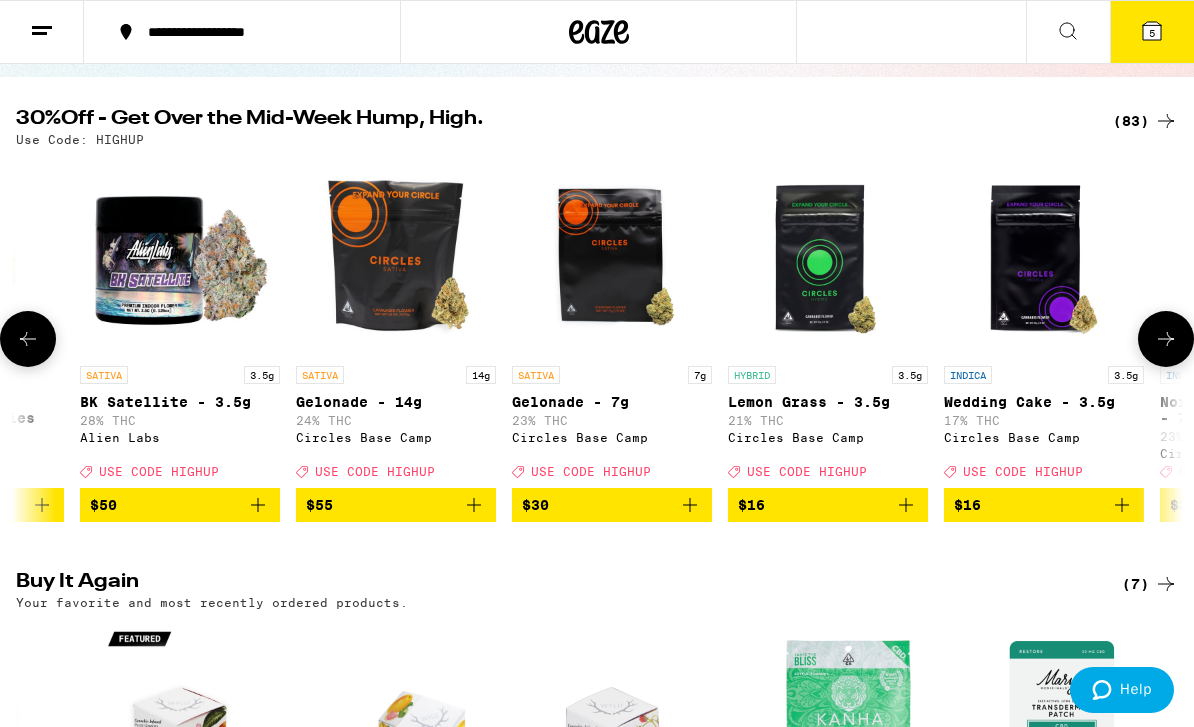 click at bounding box center [28, 339] 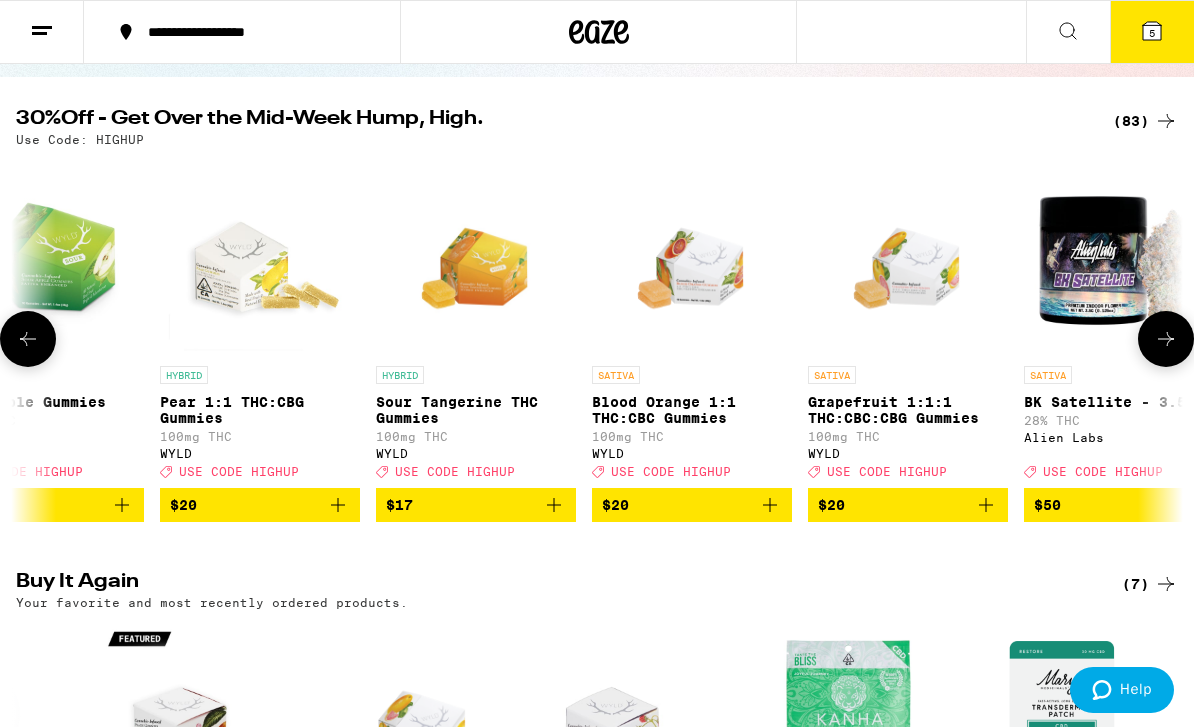 click 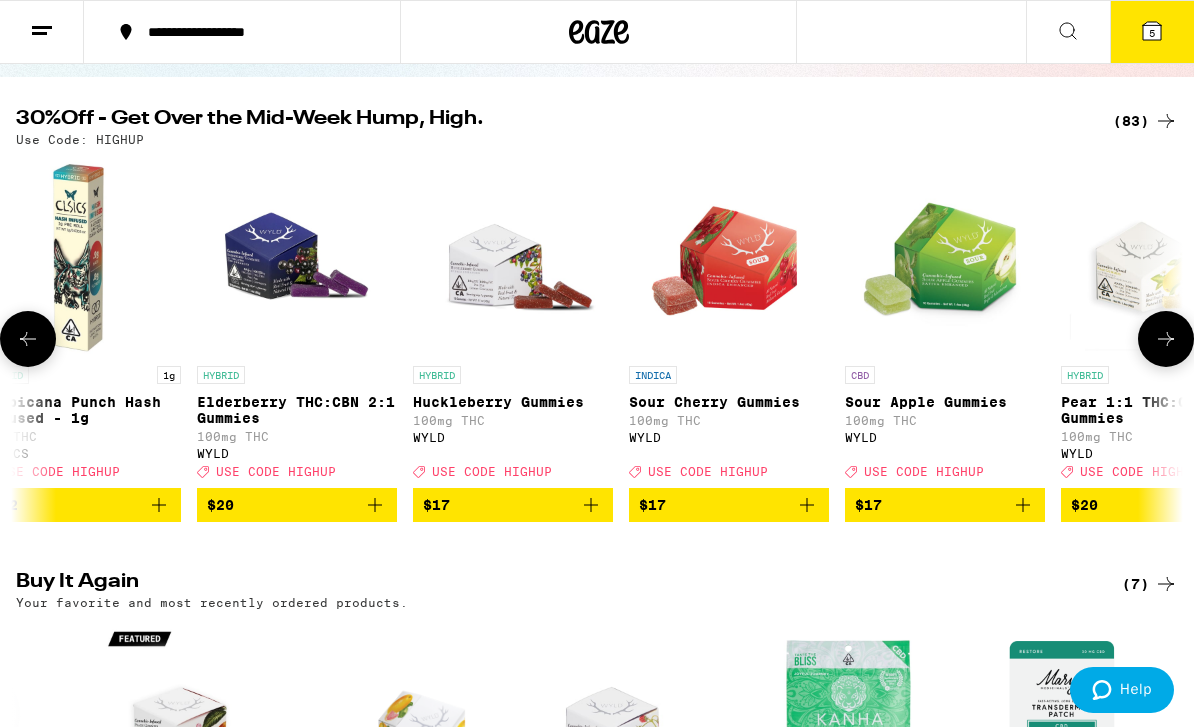 scroll, scrollTop: 0, scrollLeft: 11440, axis: horizontal 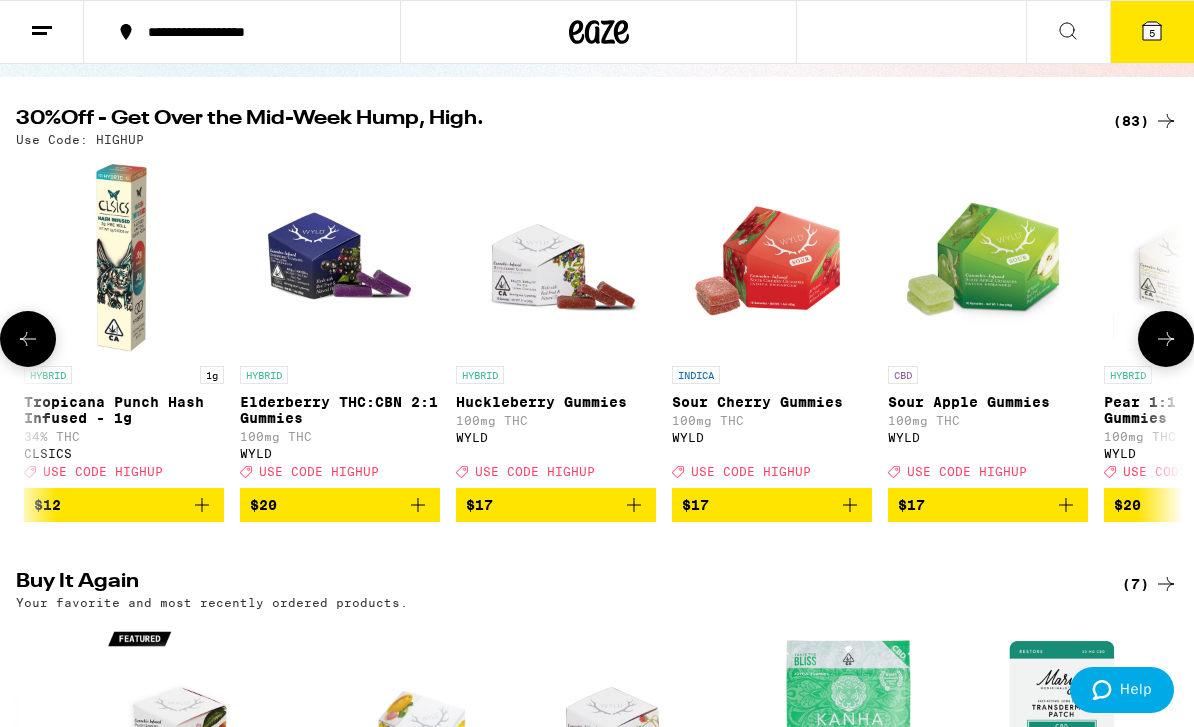 click 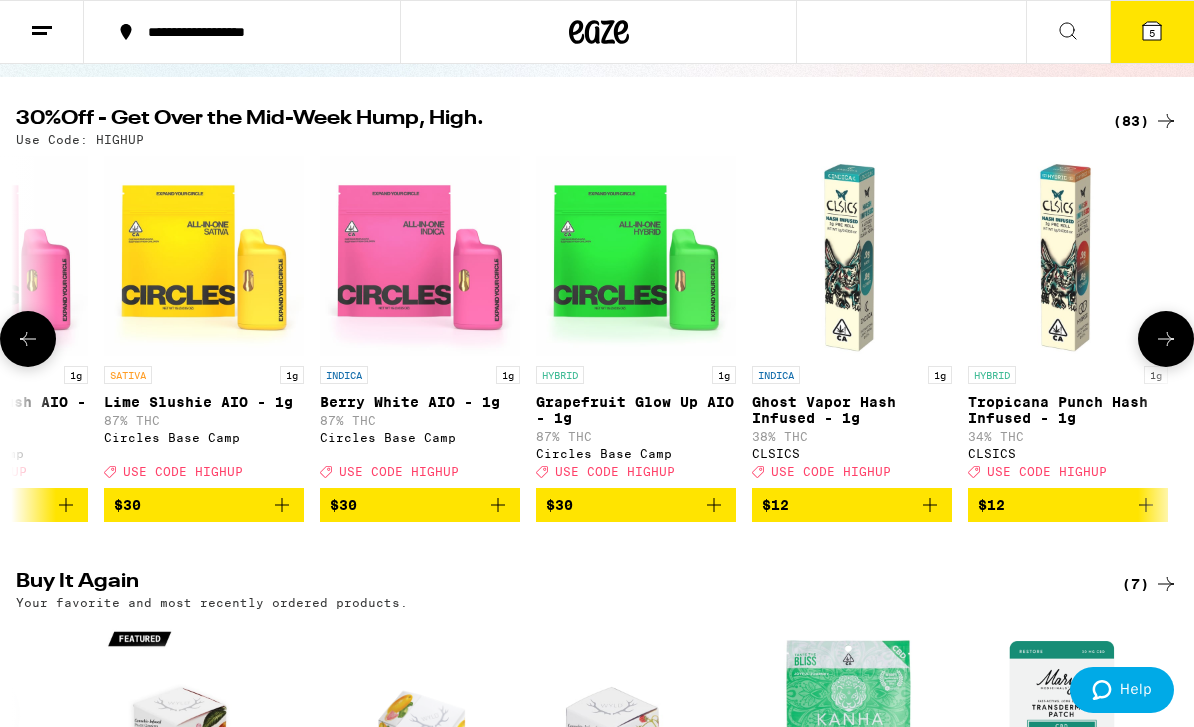 click 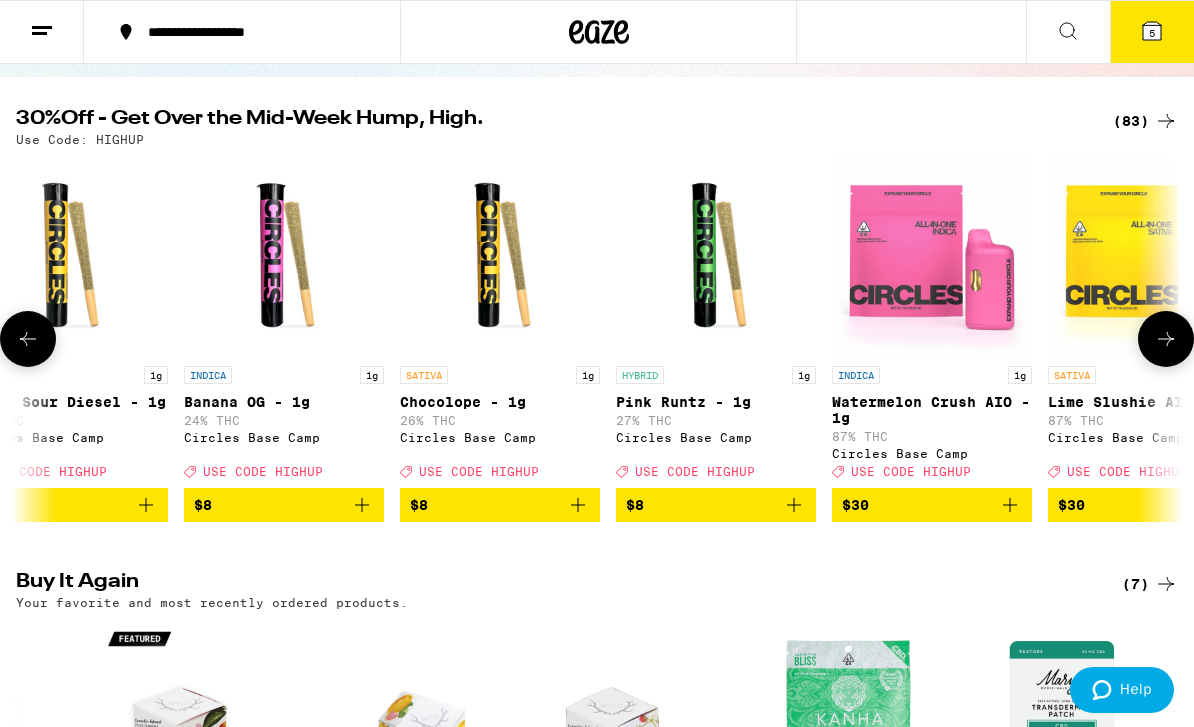 click 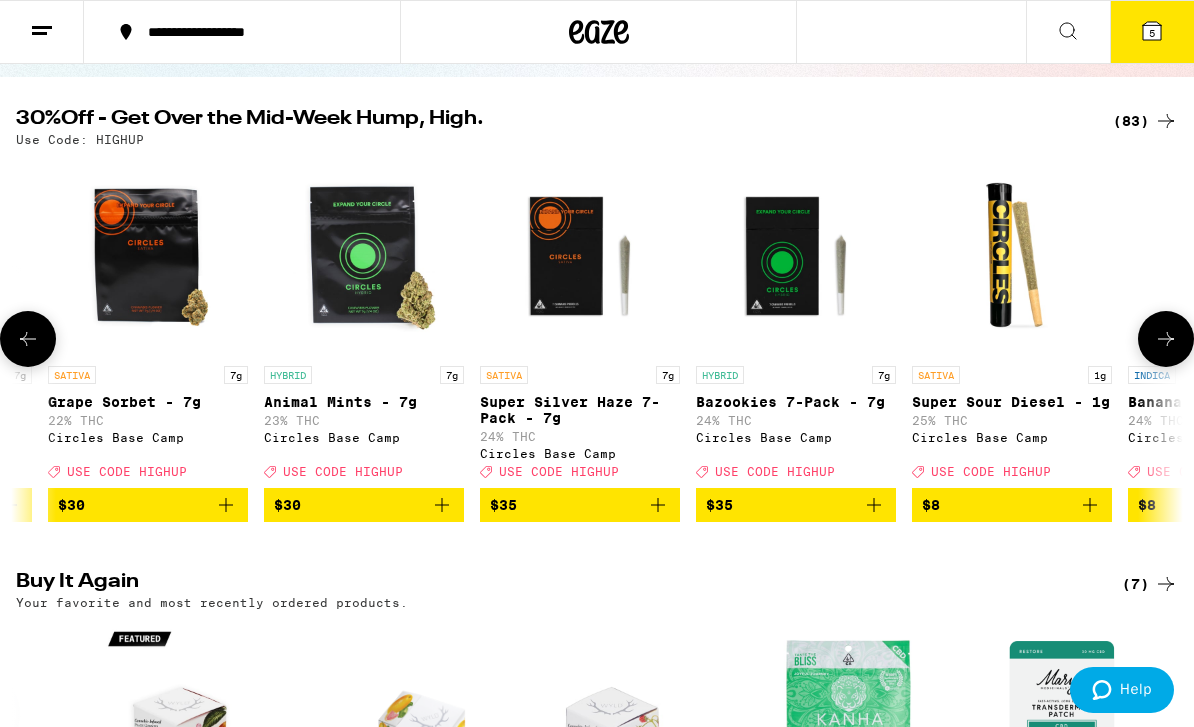 click 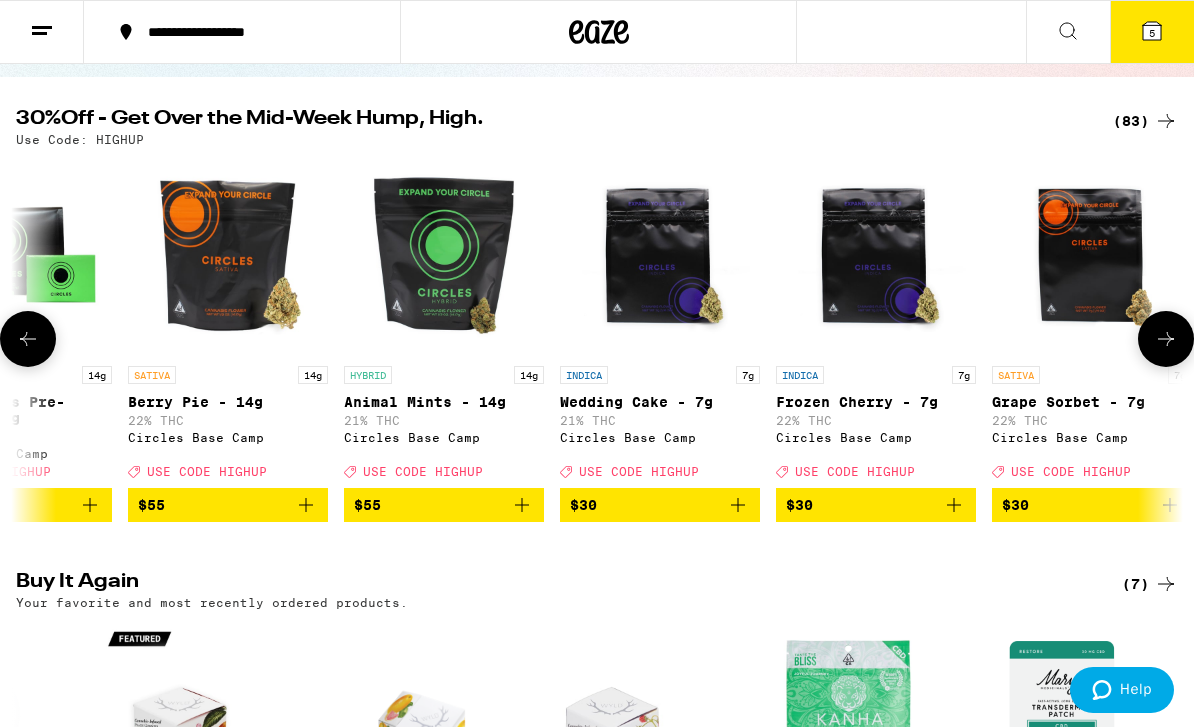 click 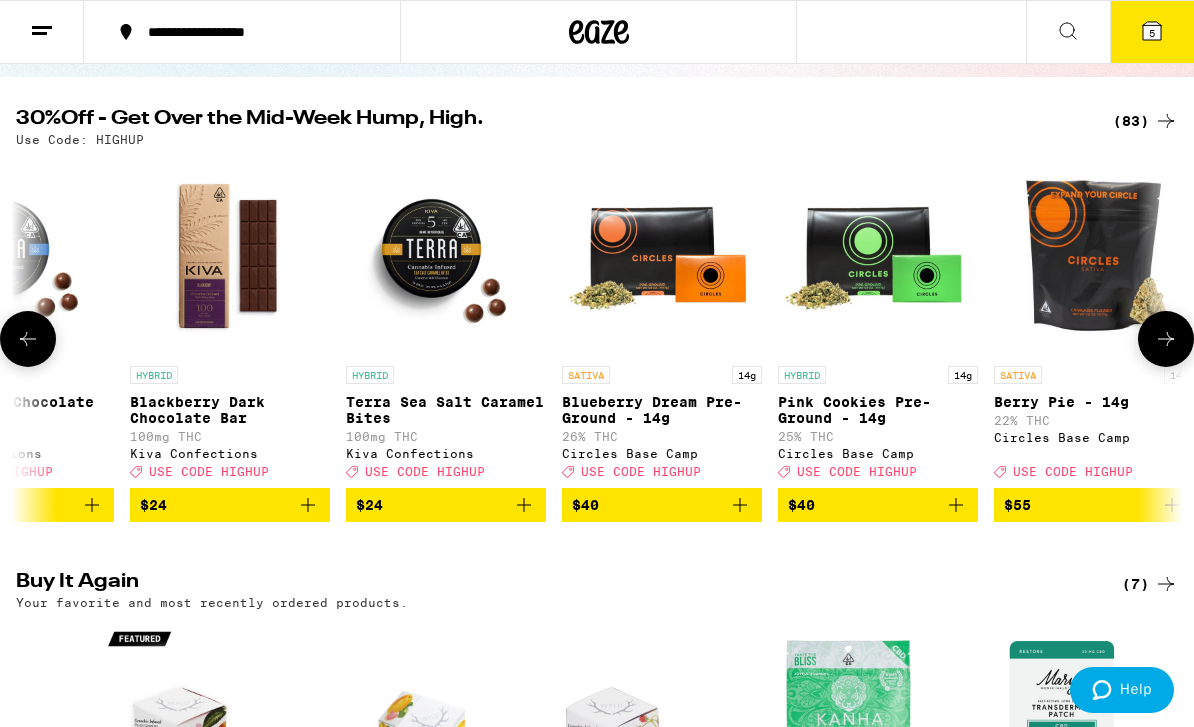 scroll, scrollTop: 0, scrollLeft: 6720, axis: horizontal 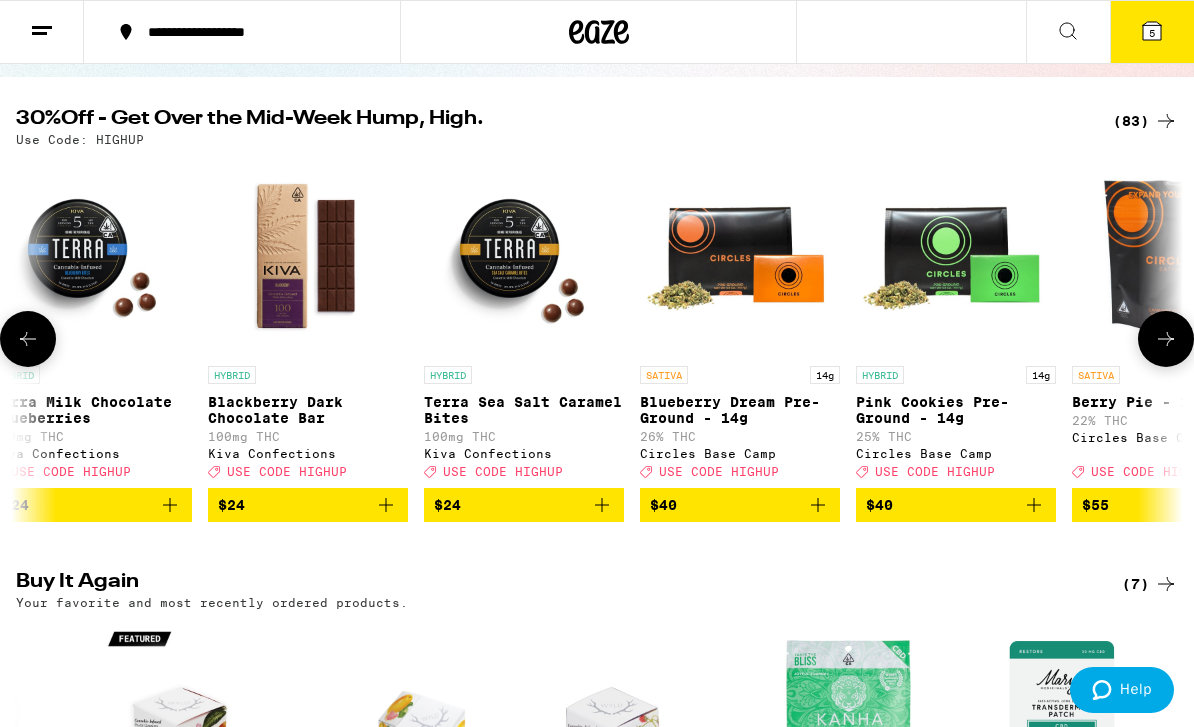 click at bounding box center (92, 256) 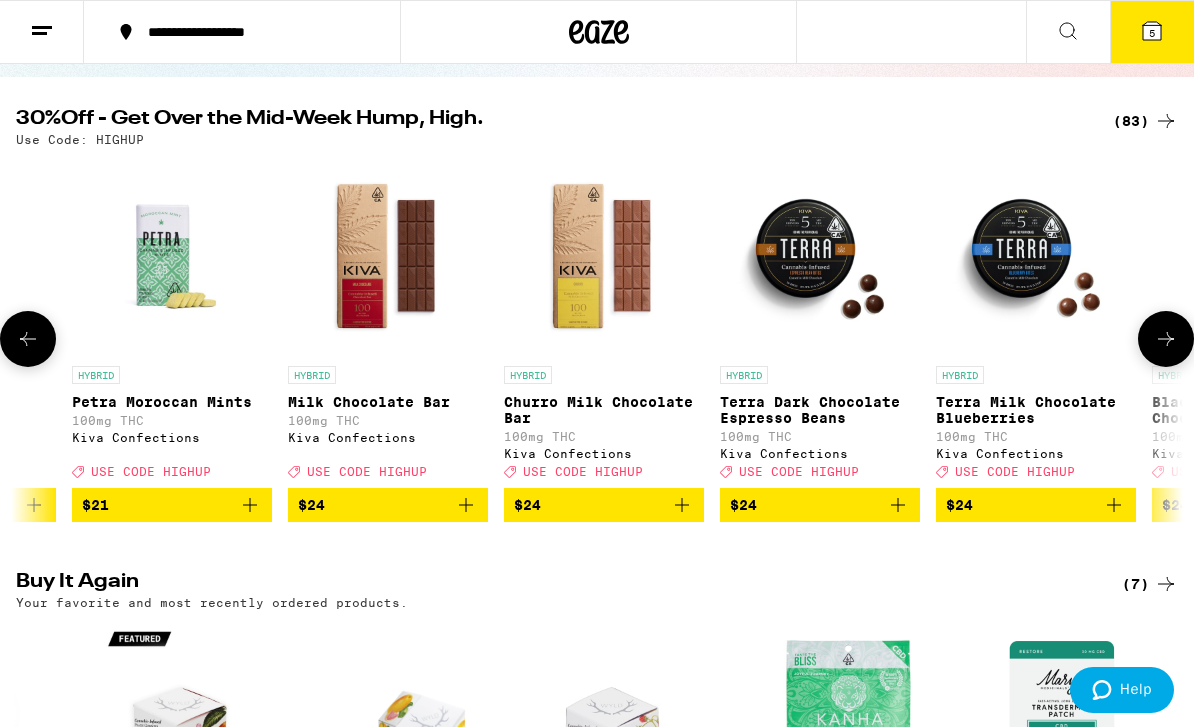 click 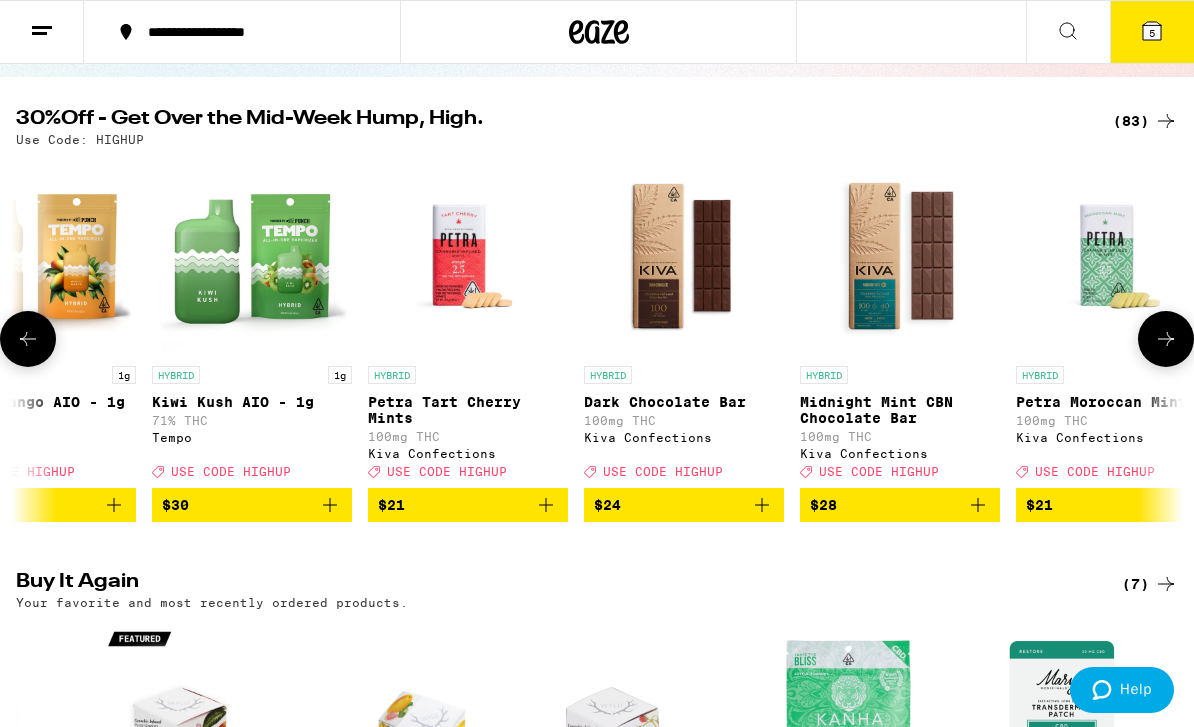 click 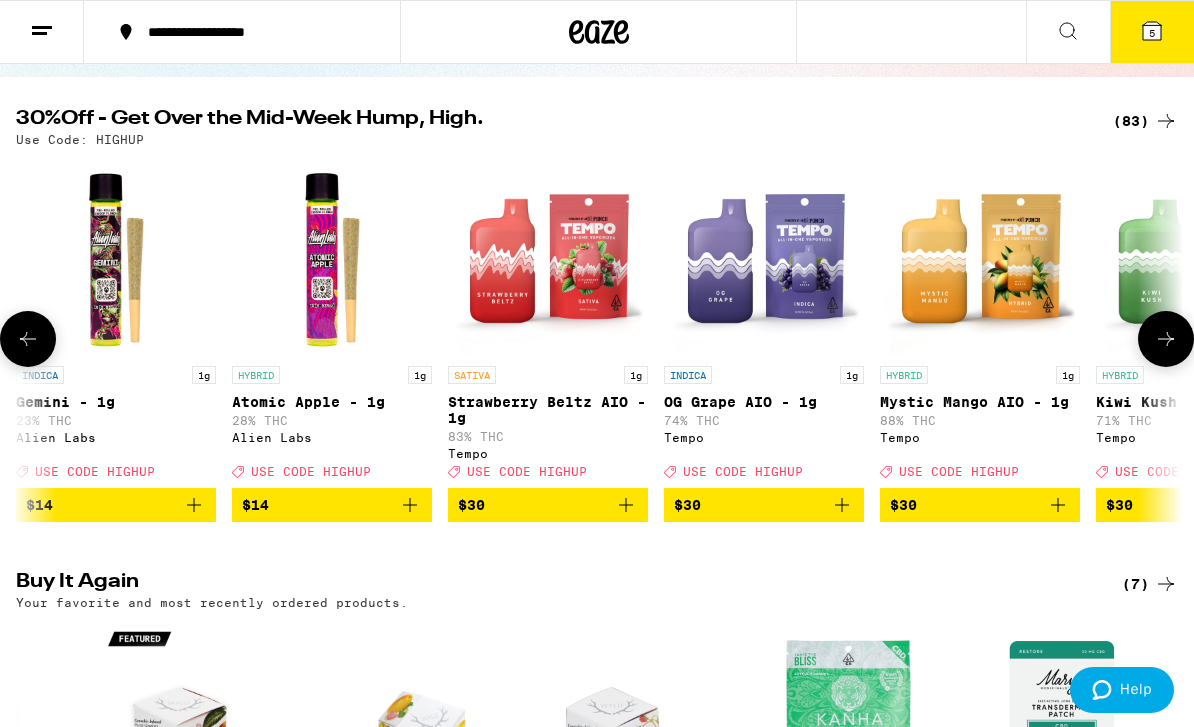 click 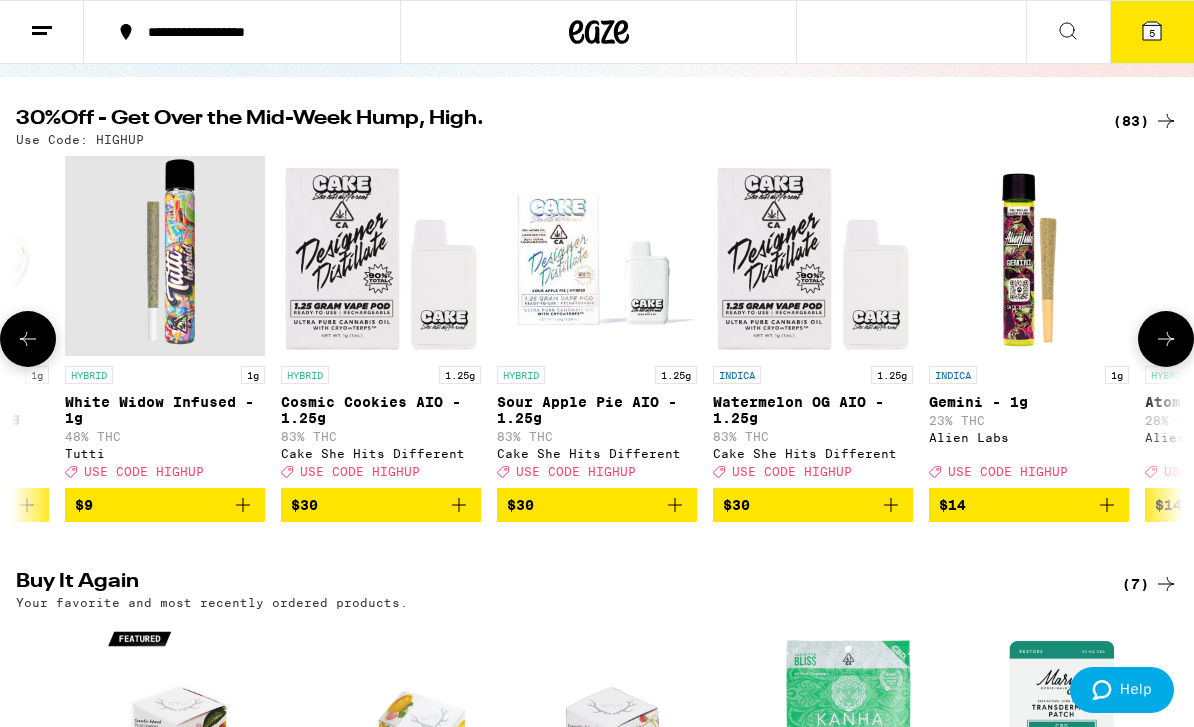 scroll, scrollTop: 0, scrollLeft: 2944, axis: horizontal 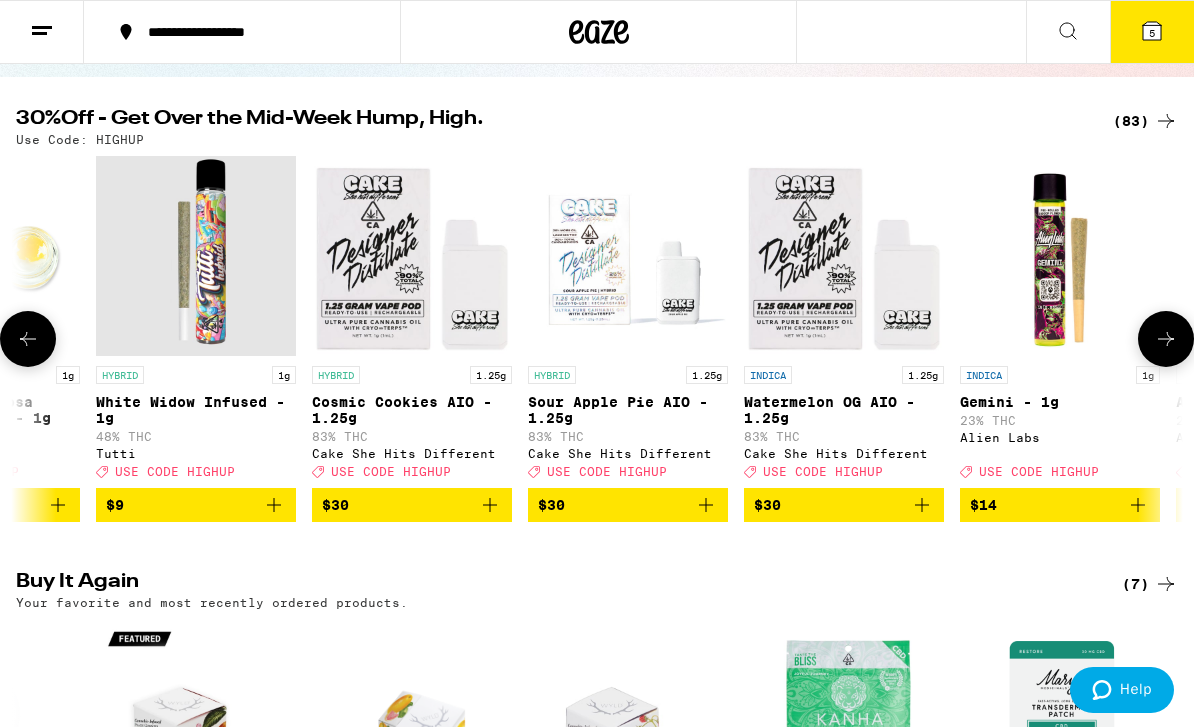 click at bounding box center [-20, 256] 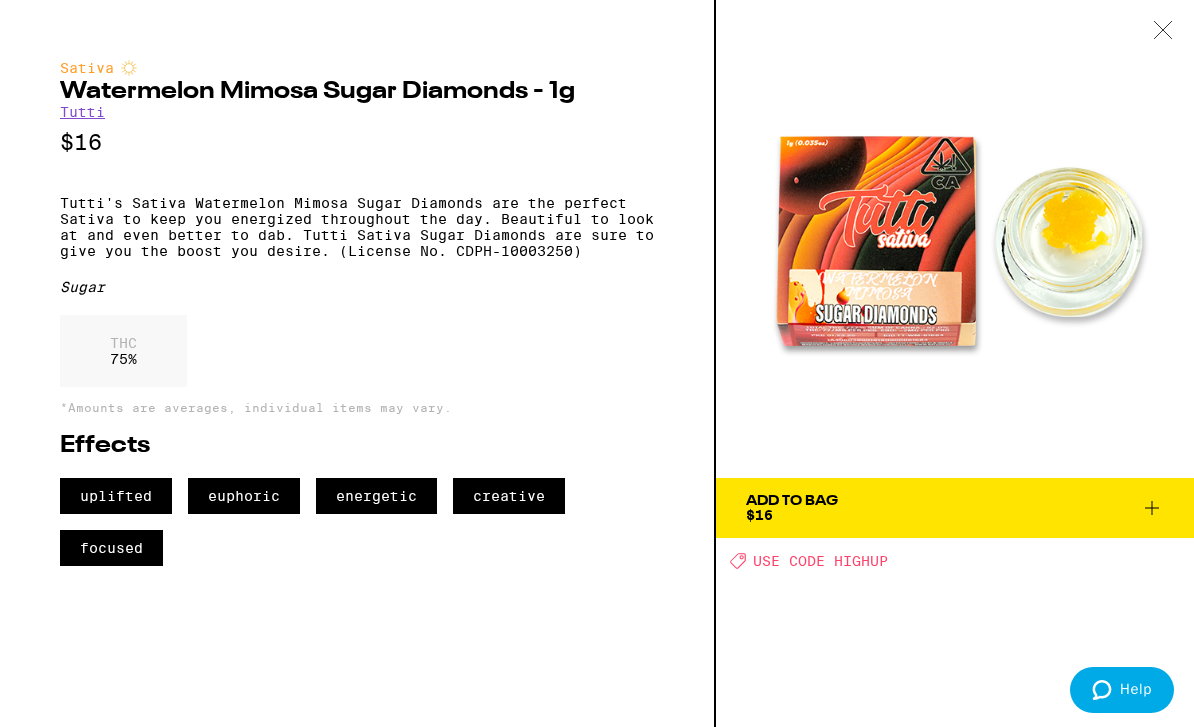 click on "Sativa Watermelon Mimosa Sugar Diamonds - 1g Tutti $[PRICE] Tutti's Sativa Watermelon Mimosa Sugar Diamonds are the perfect Sativa to keep you energized throughout the day. Beautiful to look at and even better to dab. Tutti Sativa Sugar Diamonds are sure to give you the boost you desire. (License No. CDPH-10003250) Sugar THC 75 % *Amounts are averages, individual items may vary. Effects uplifted euphoric energetic creative focused" at bounding box center [358, 363] 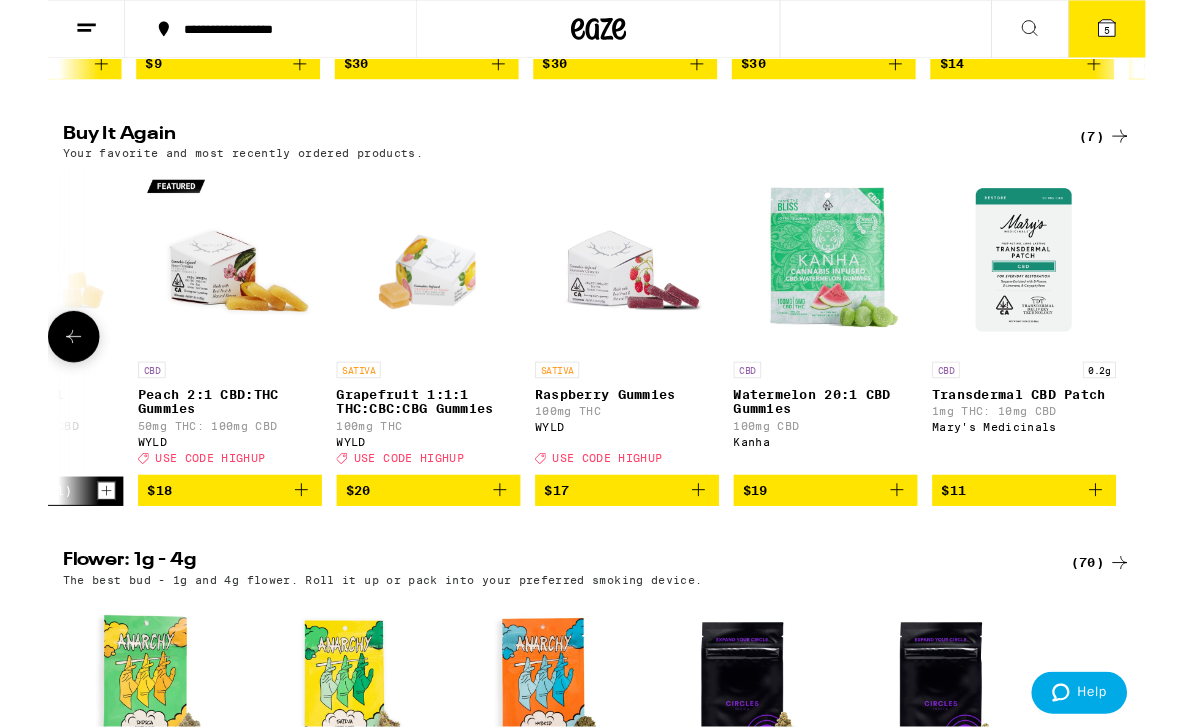 scroll, scrollTop: 617, scrollLeft: 0, axis: vertical 